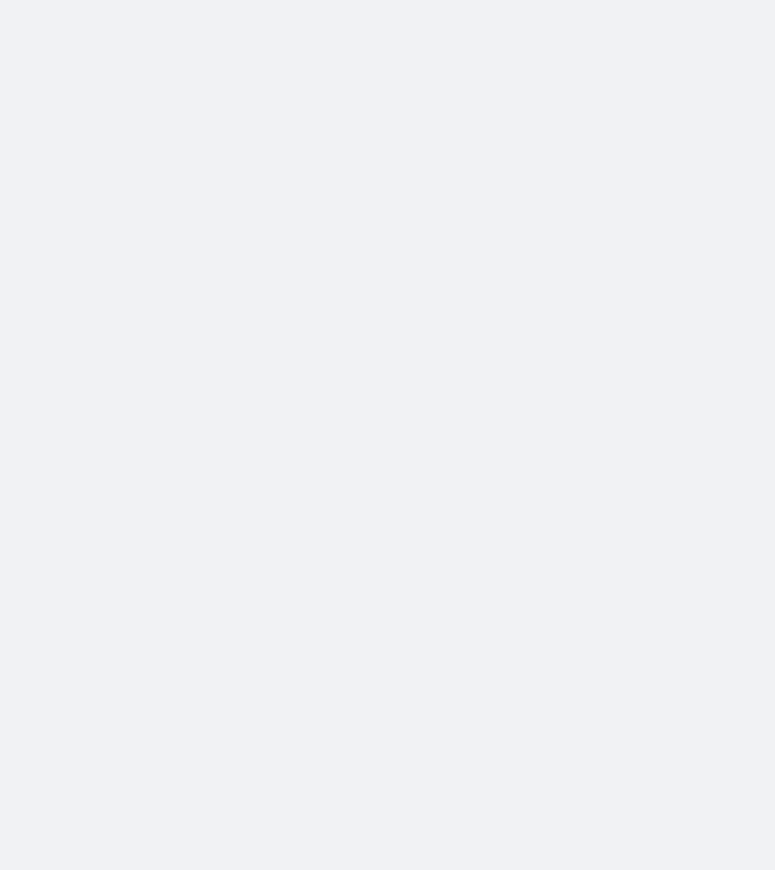 scroll, scrollTop: 0, scrollLeft: 0, axis: both 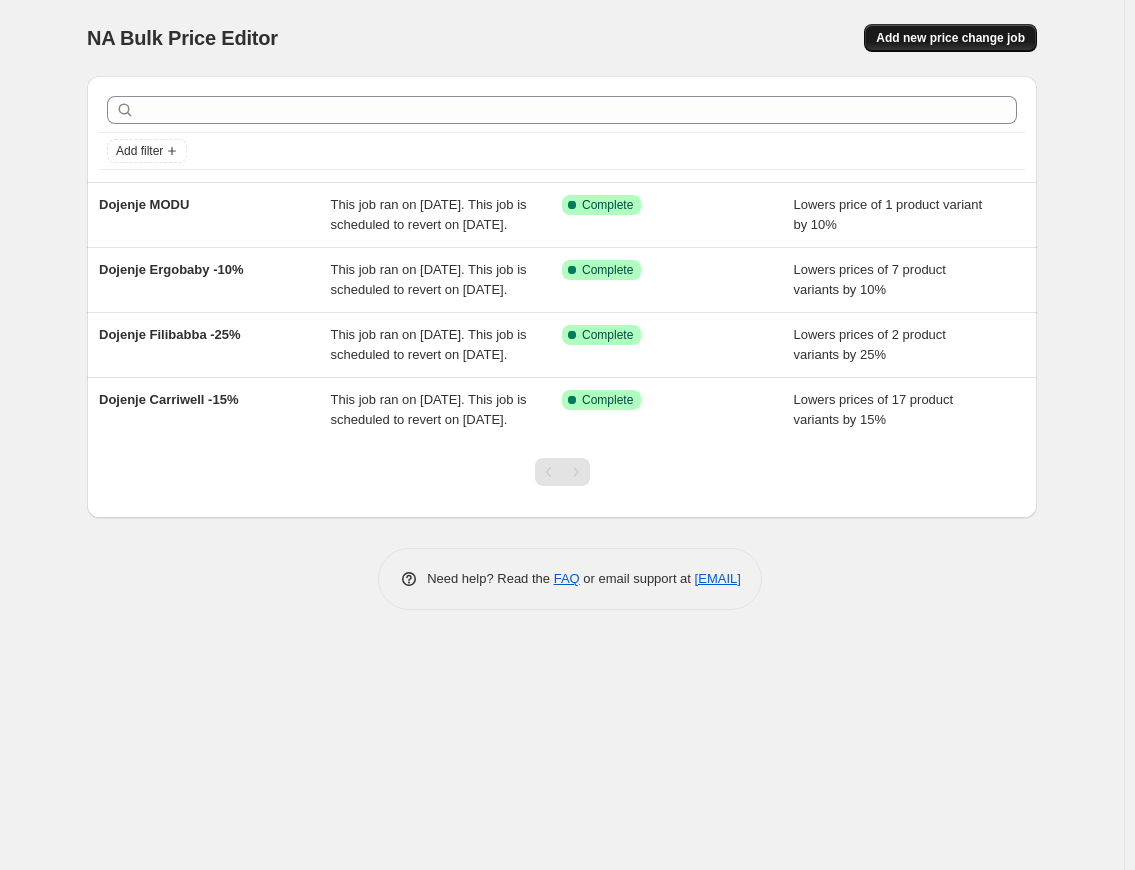 click on "Add new price change job" at bounding box center [950, 38] 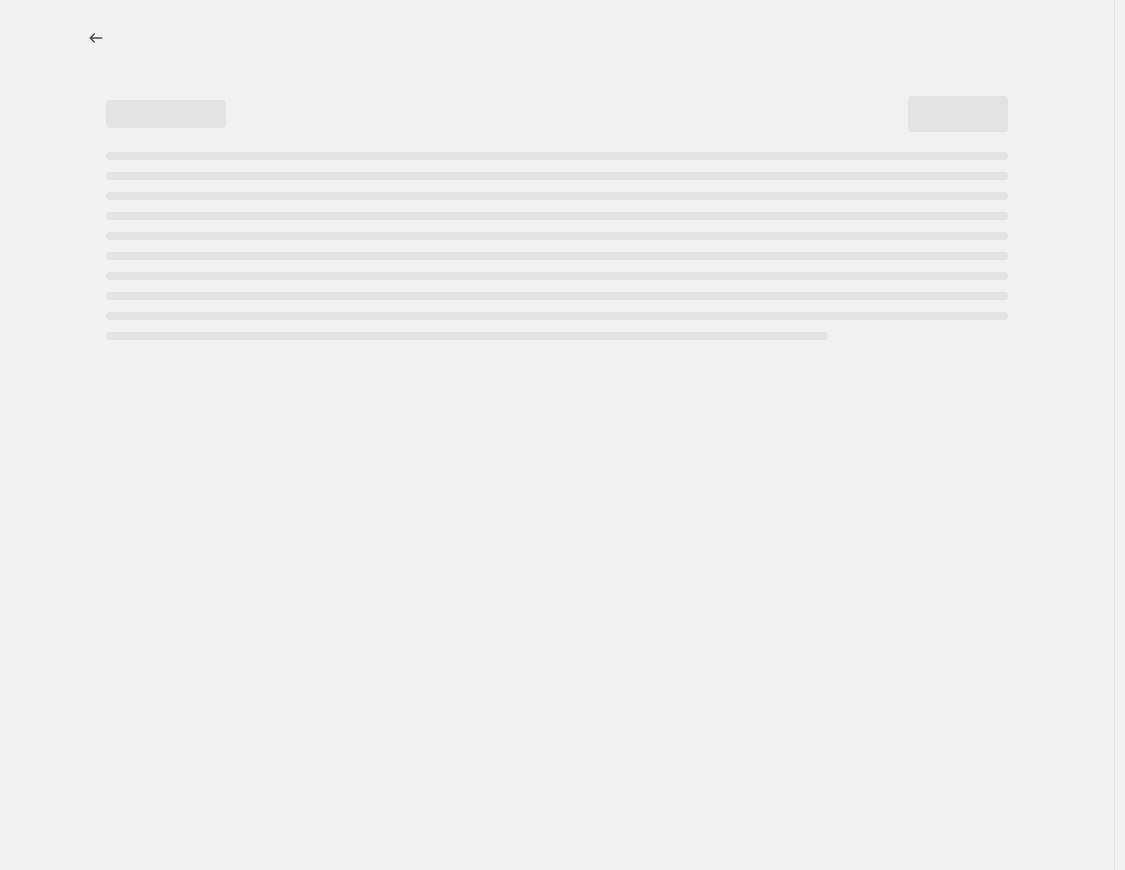 select on "percentage" 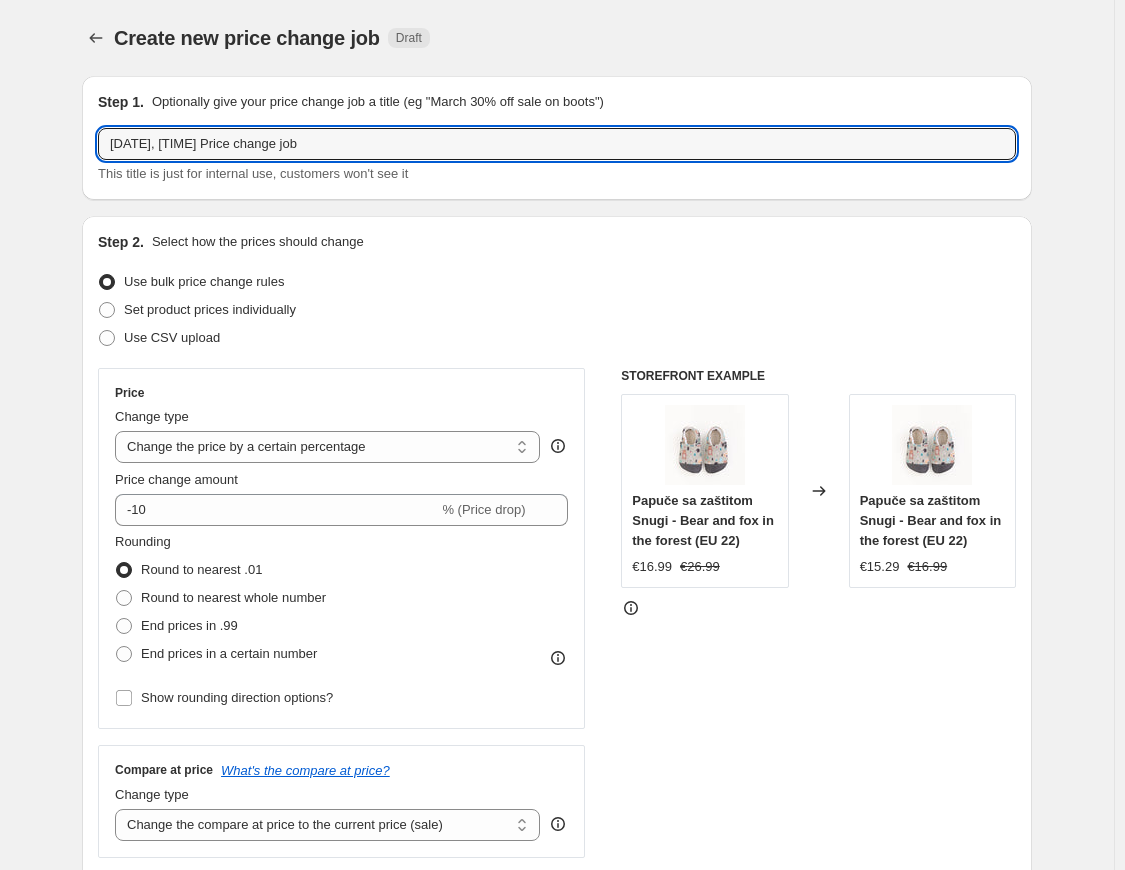 drag, startPoint x: 394, startPoint y: 147, endPoint x: -89, endPoint y: 145, distance: 483.00415 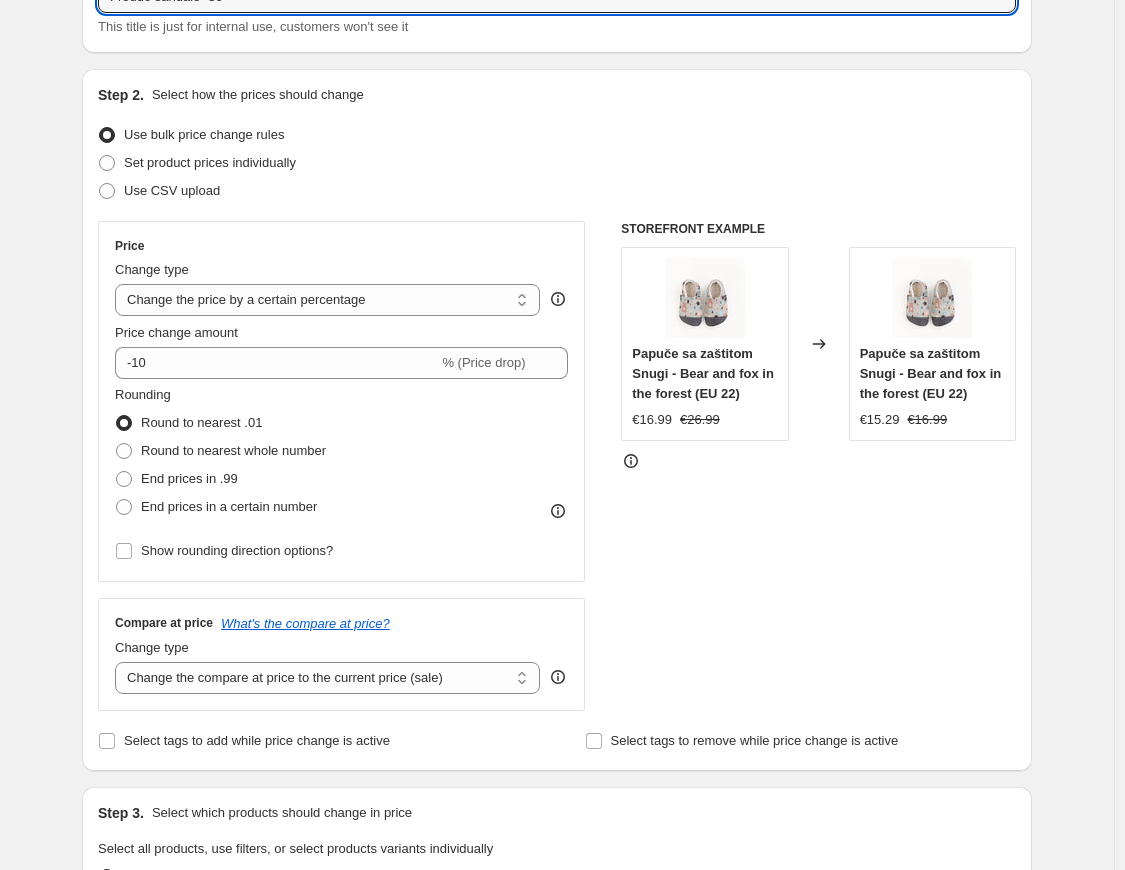 scroll, scrollTop: 200, scrollLeft: 0, axis: vertical 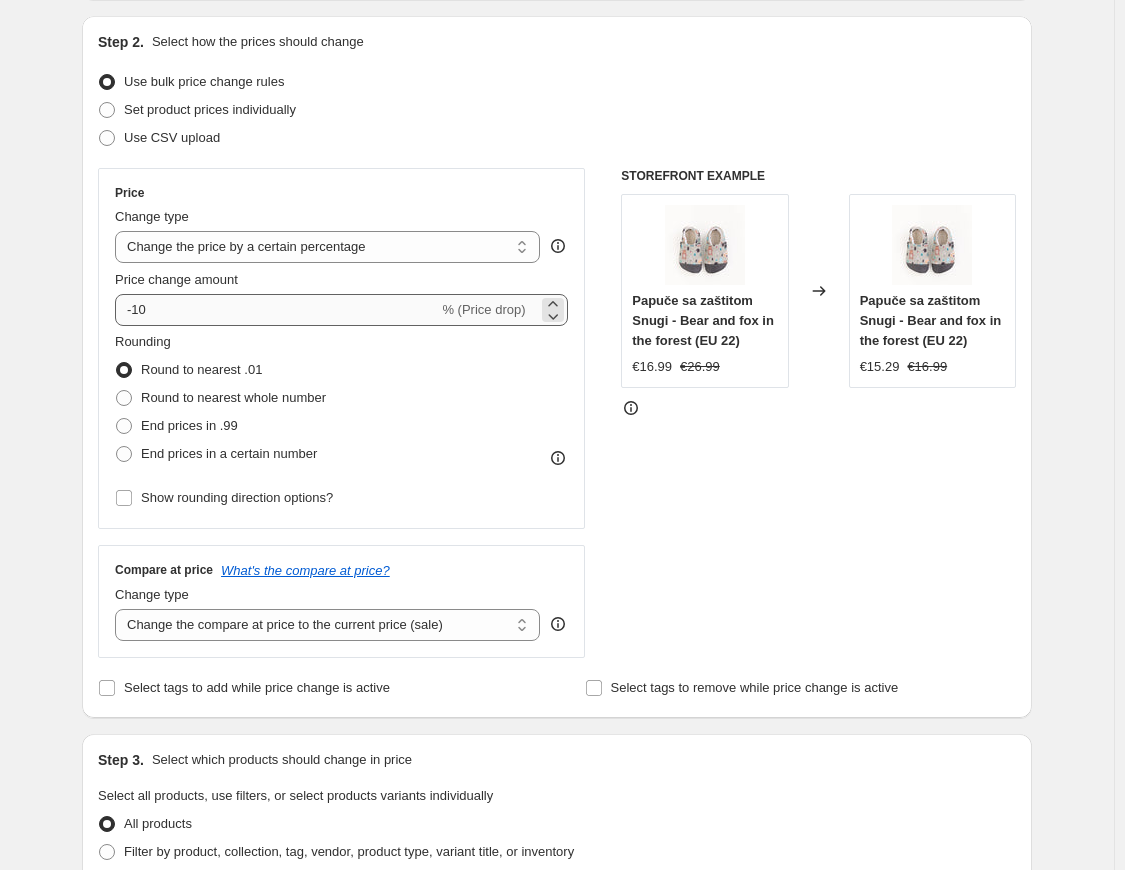 type on "Froddo sandale -30" 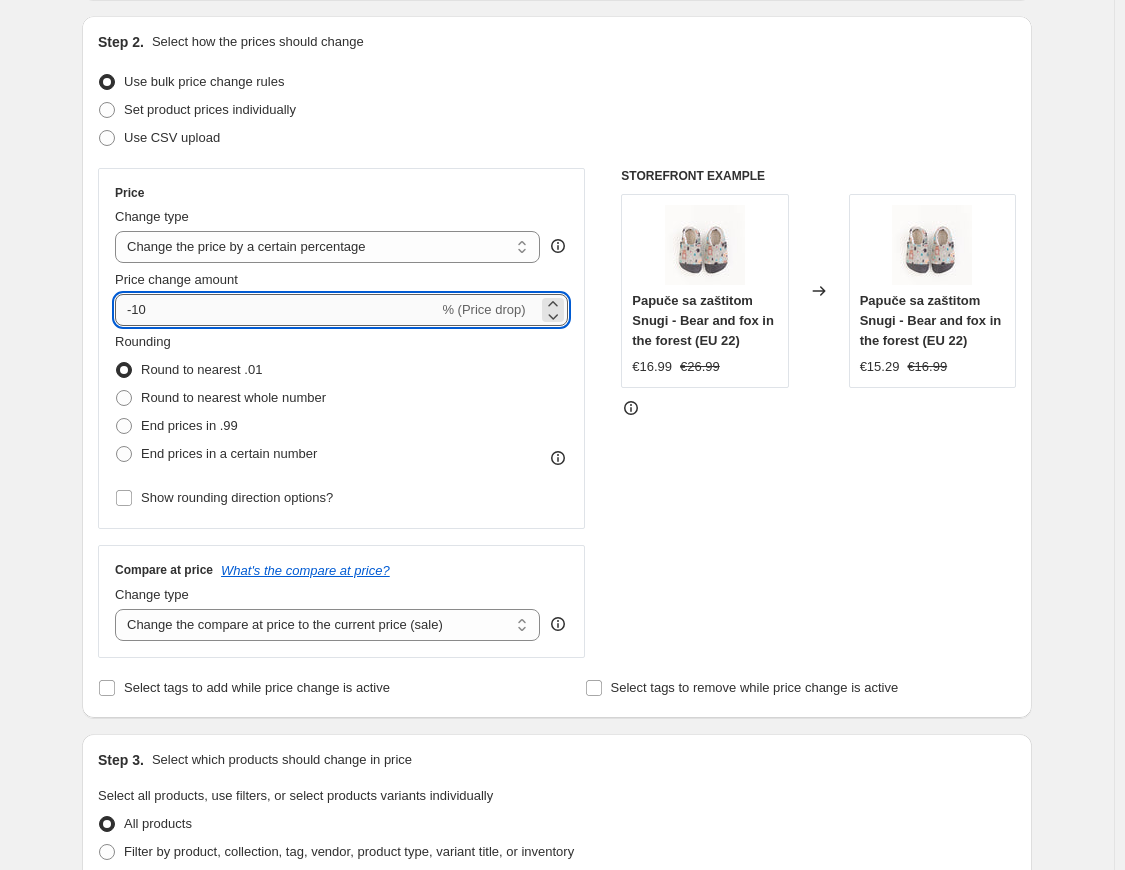 drag, startPoint x: 217, startPoint y: 312, endPoint x: 140, endPoint y: 310, distance: 77.02597 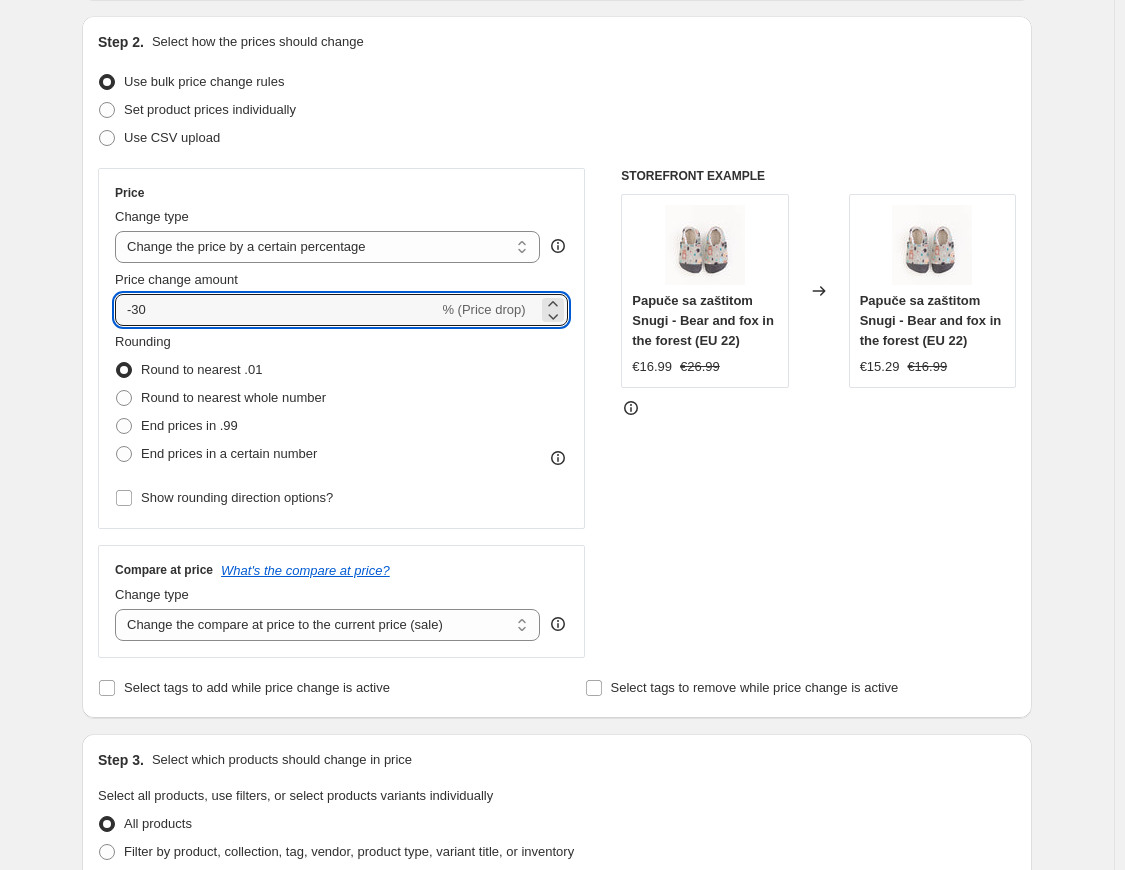 type on "-30" 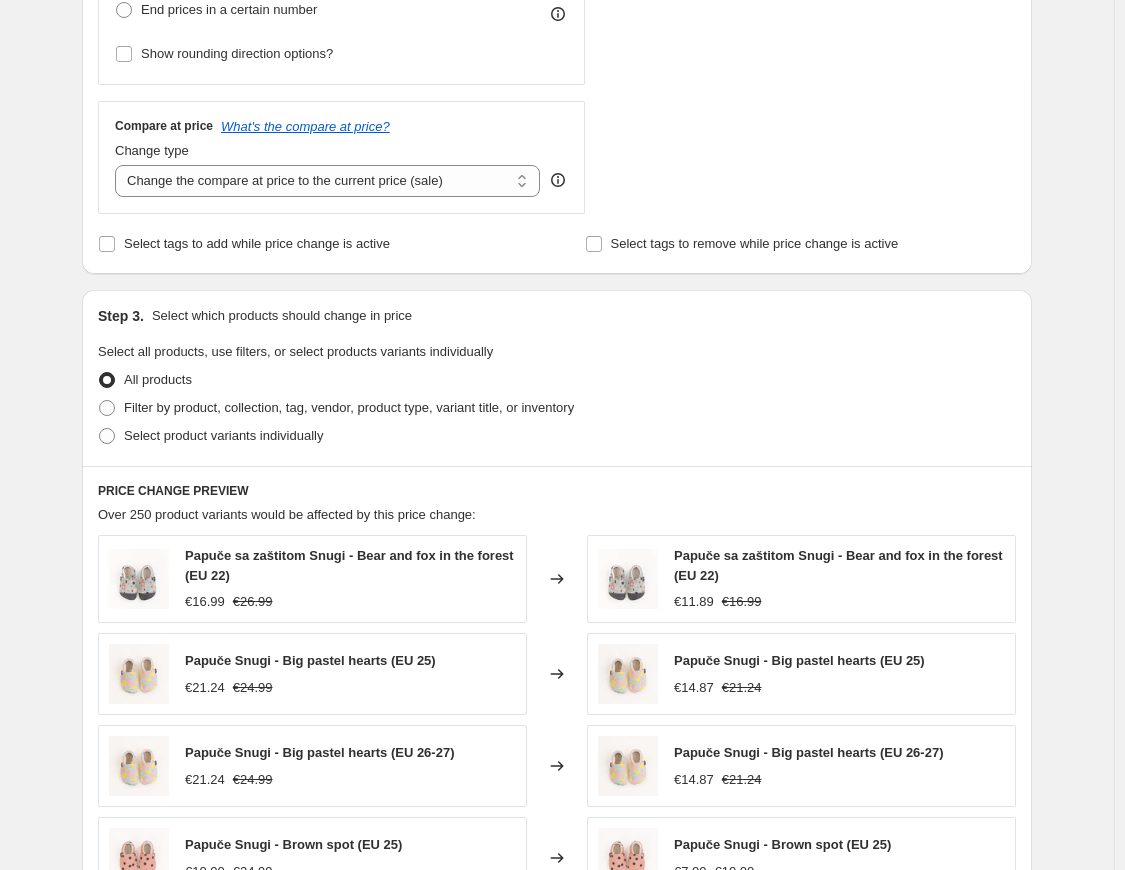 scroll, scrollTop: 700, scrollLeft: 0, axis: vertical 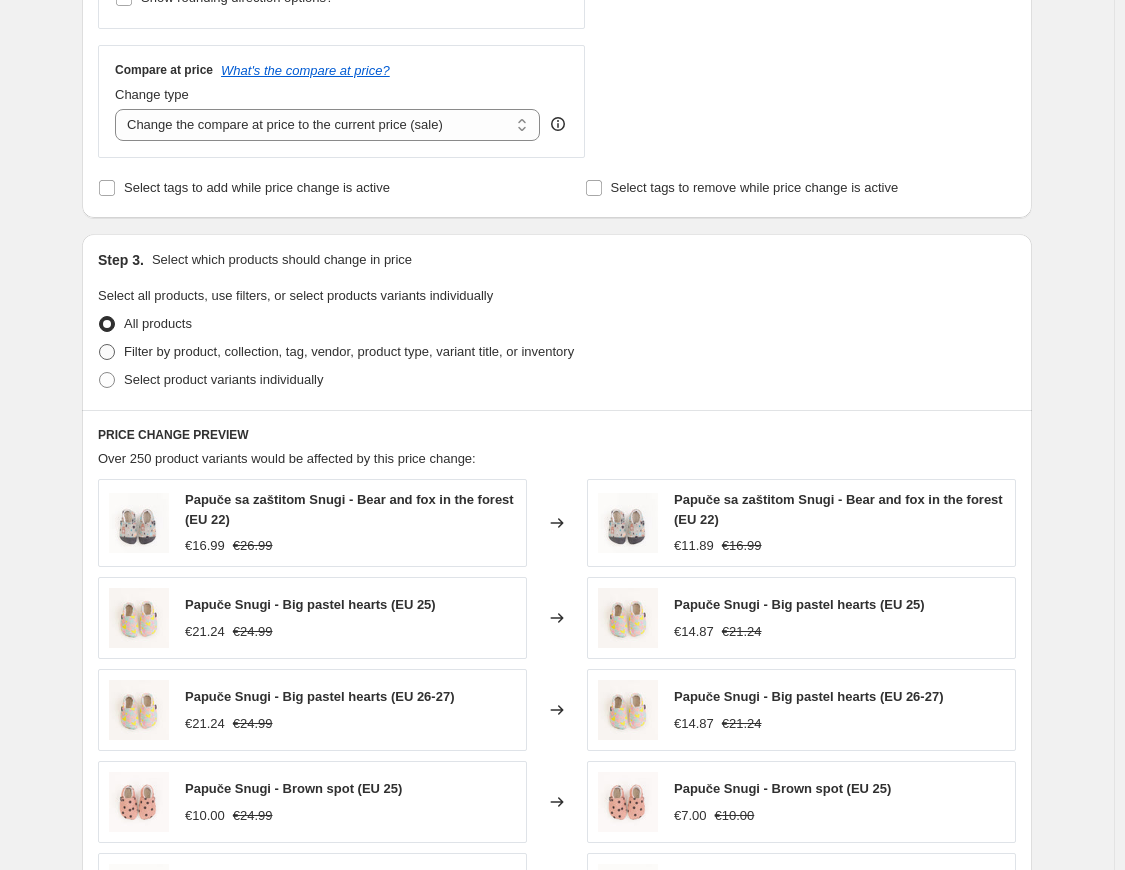 click on "Filter by product, collection, tag, vendor, product type, variant title, or inventory" at bounding box center [349, 351] 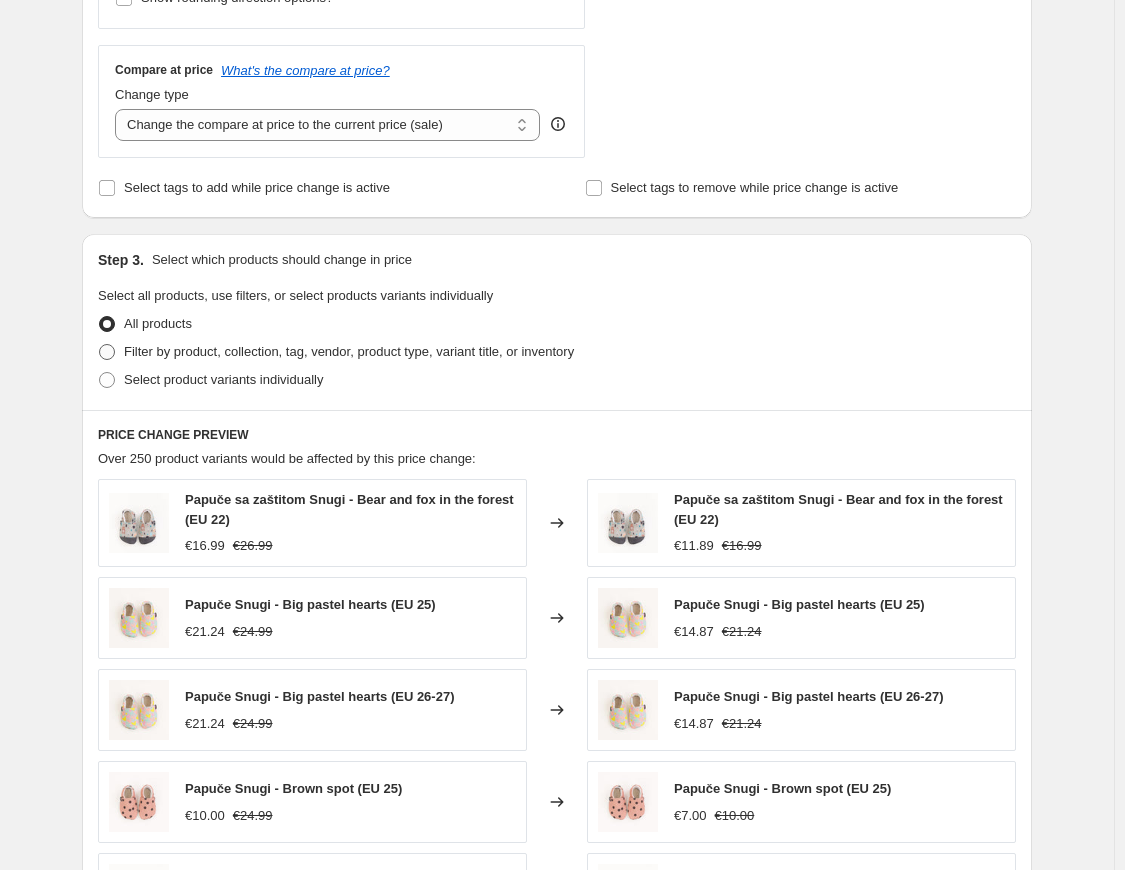 radio on "true" 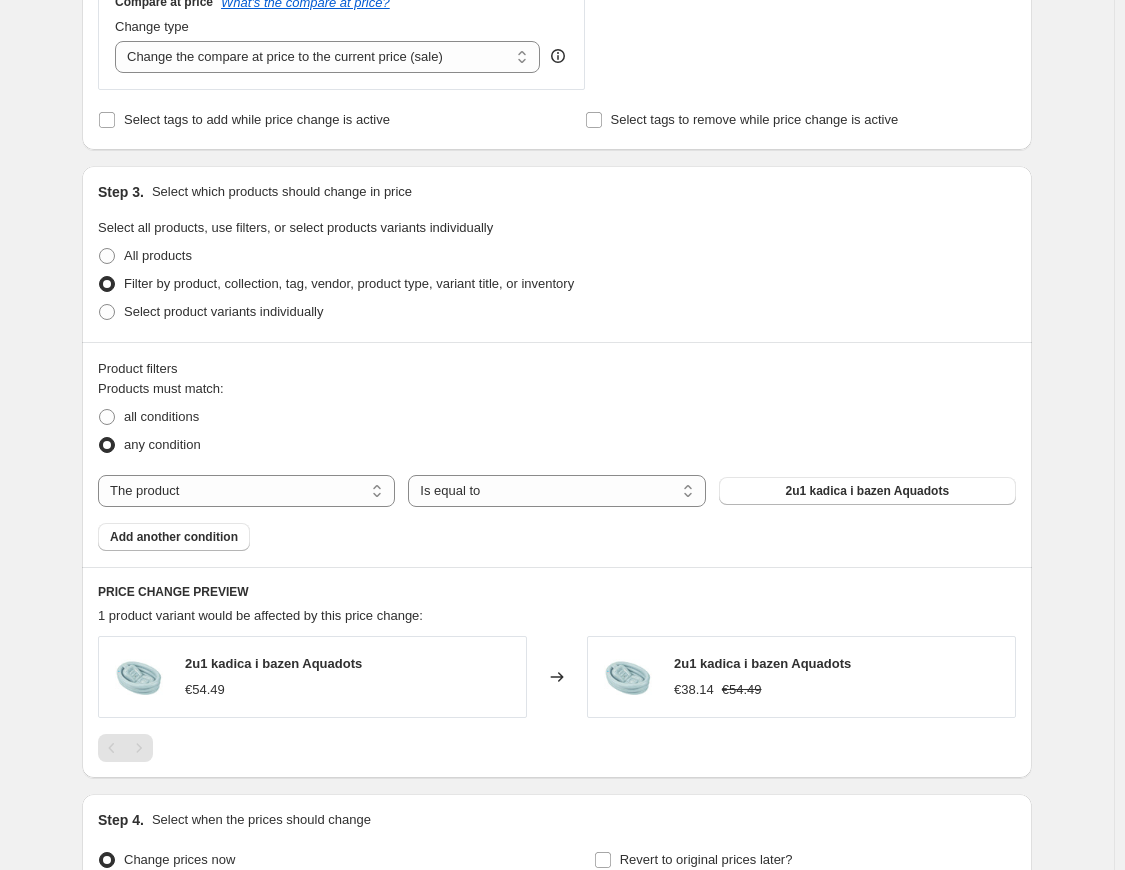 scroll, scrollTop: 800, scrollLeft: 0, axis: vertical 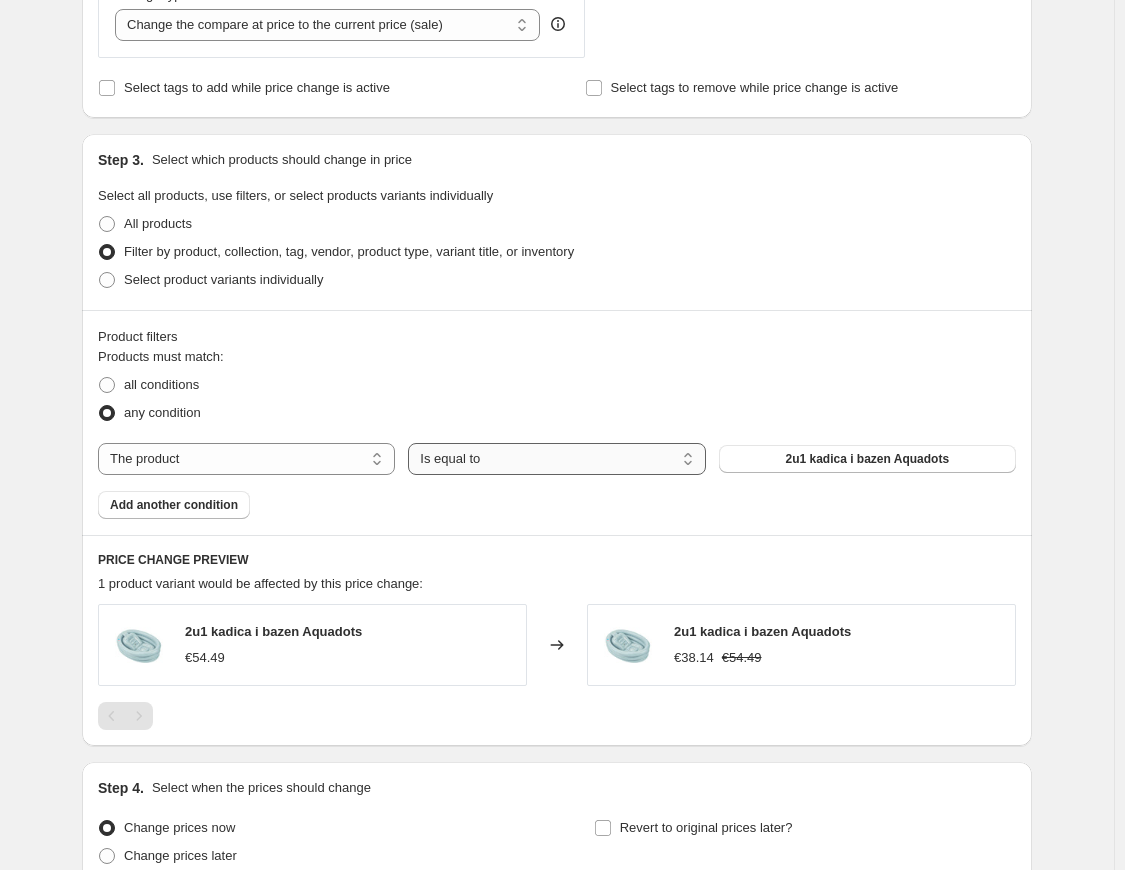 click on "Is equal to Is not equal to" at bounding box center (556, 459) 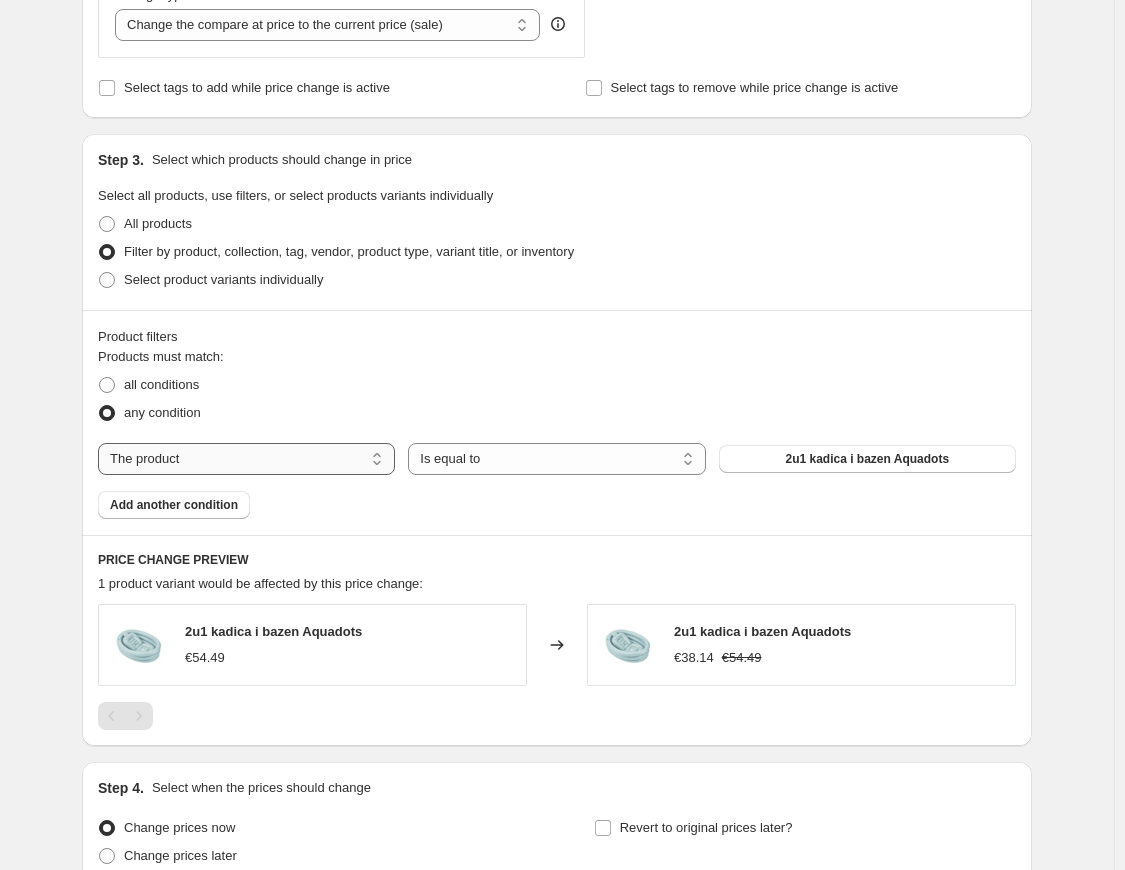 click on "The product The product's collection The product's tag The product's vendor The product's type The product's status The variant's title Inventory quantity" at bounding box center [246, 459] 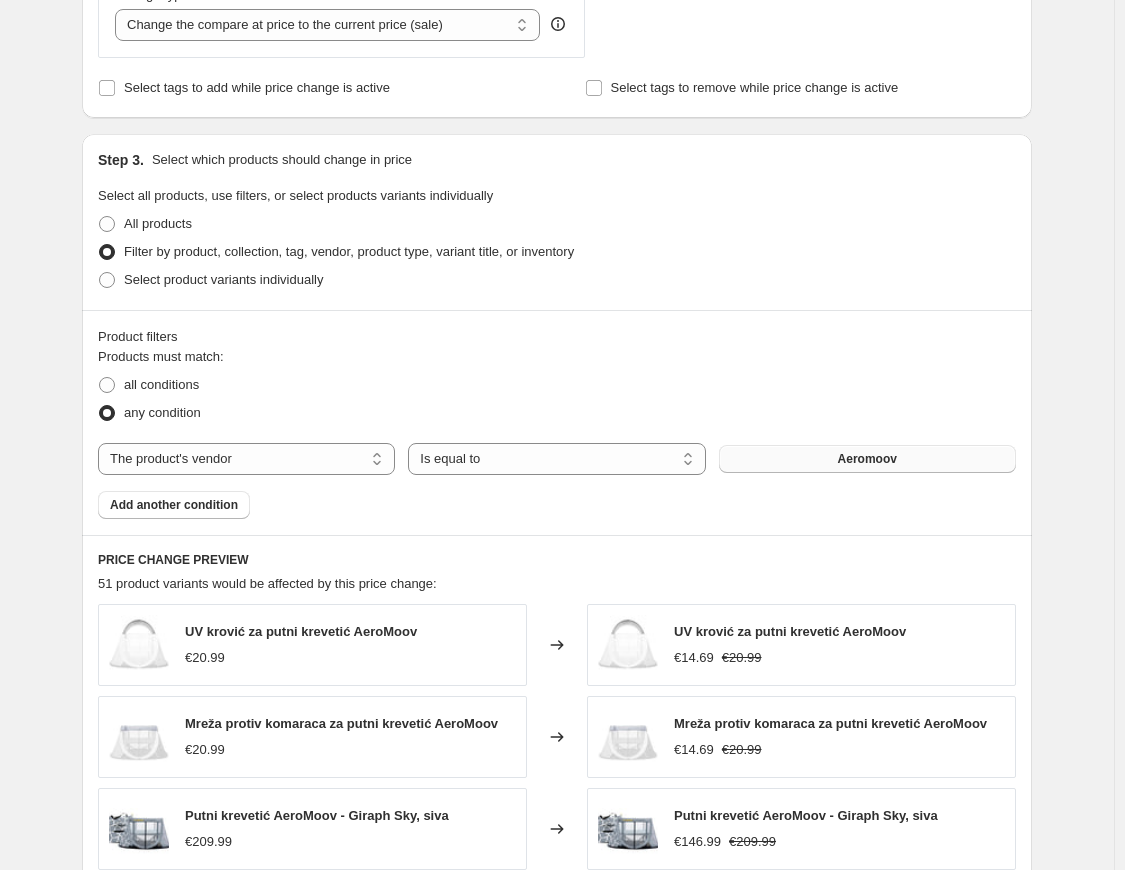 click on "Aeromoov" at bounding box center (867, 459) 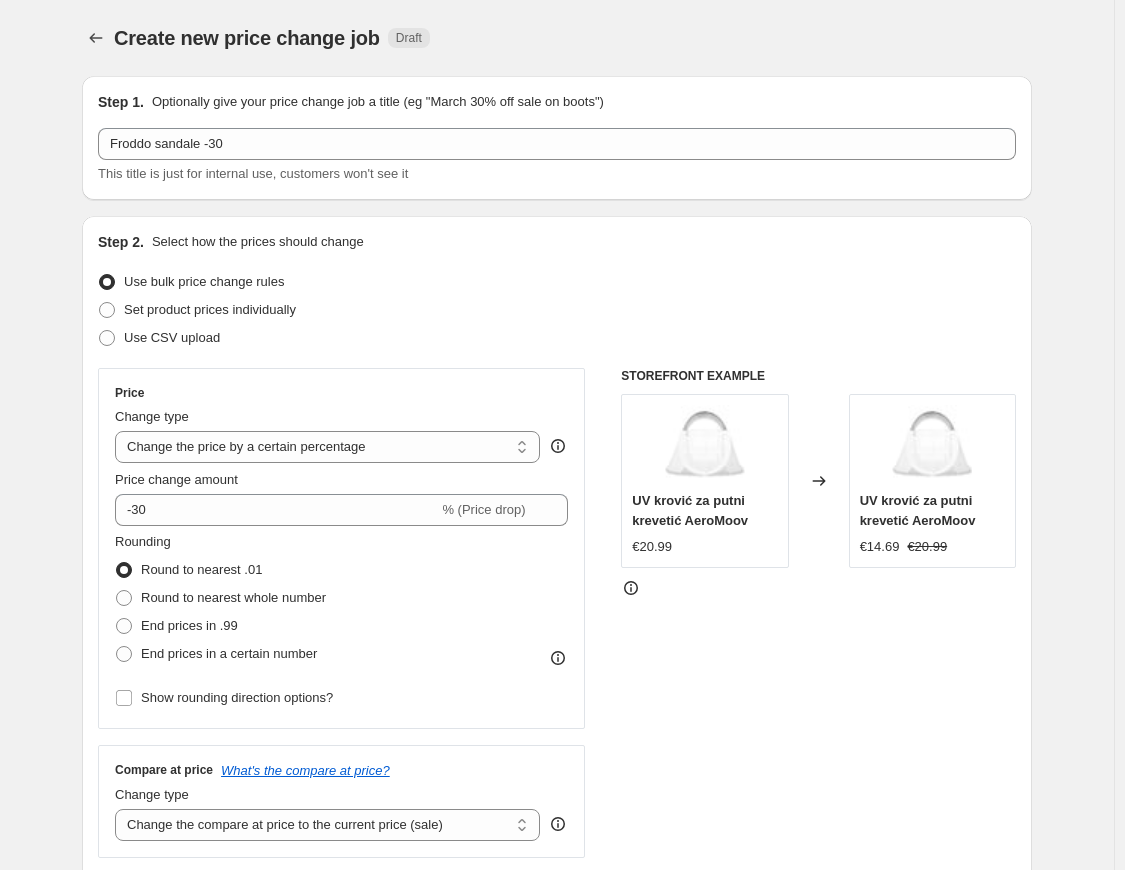 scroll, scrollTop: 800, scrollLeft: 0, axis: vertical 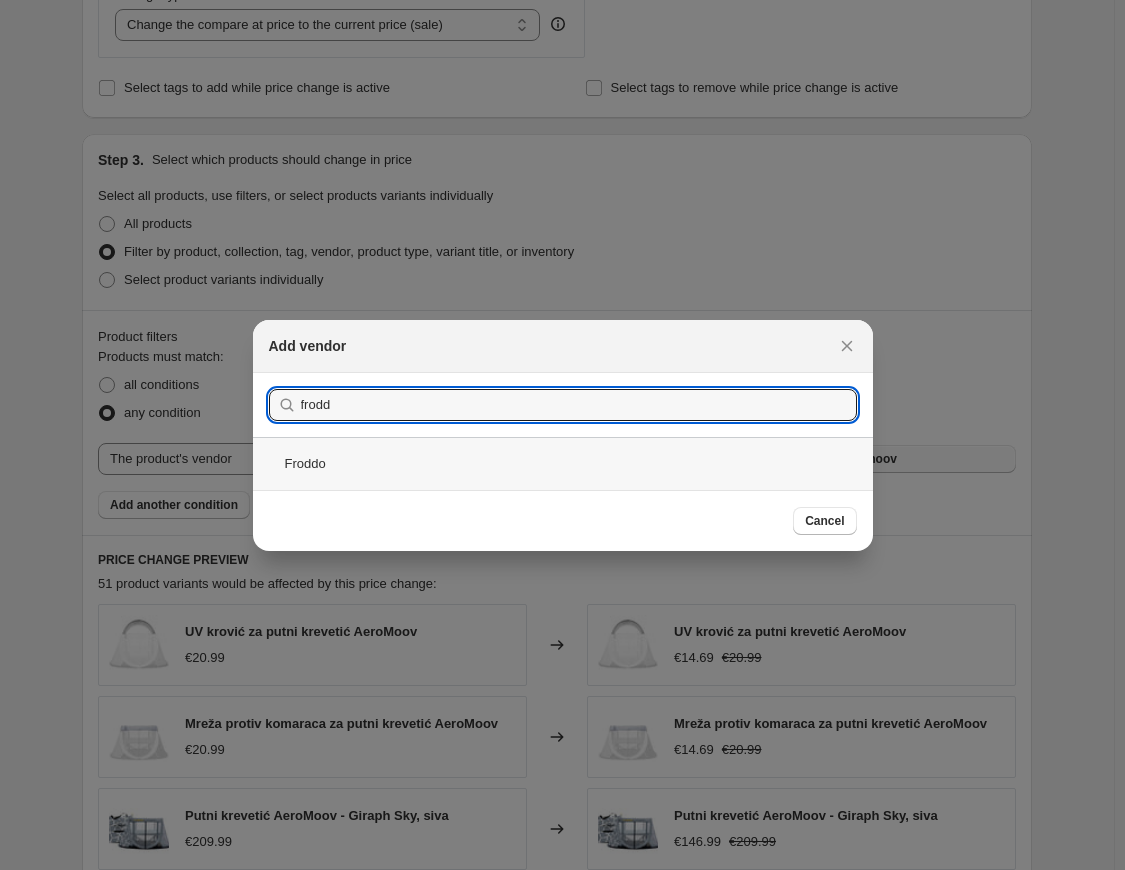 type on "frodd" 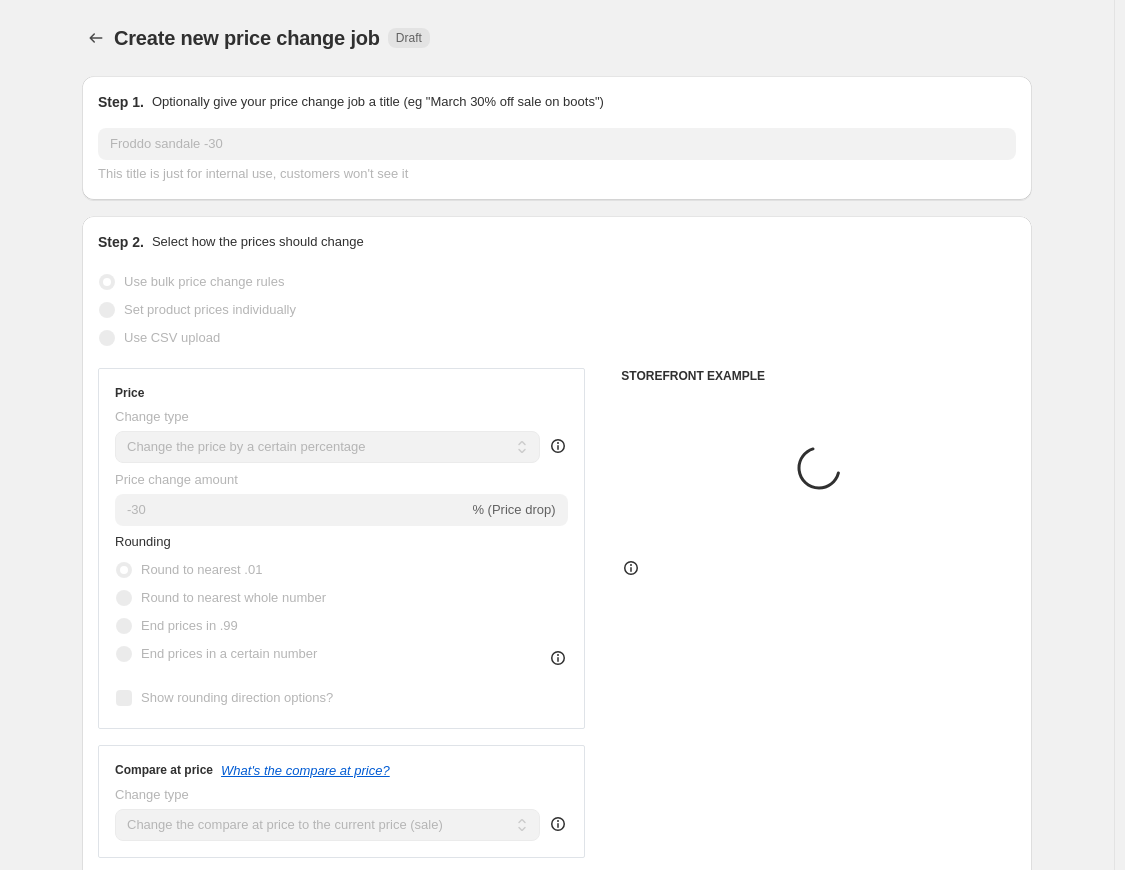 scroll, scrollTop: 800, scrollLeft: 0, axis: vertical 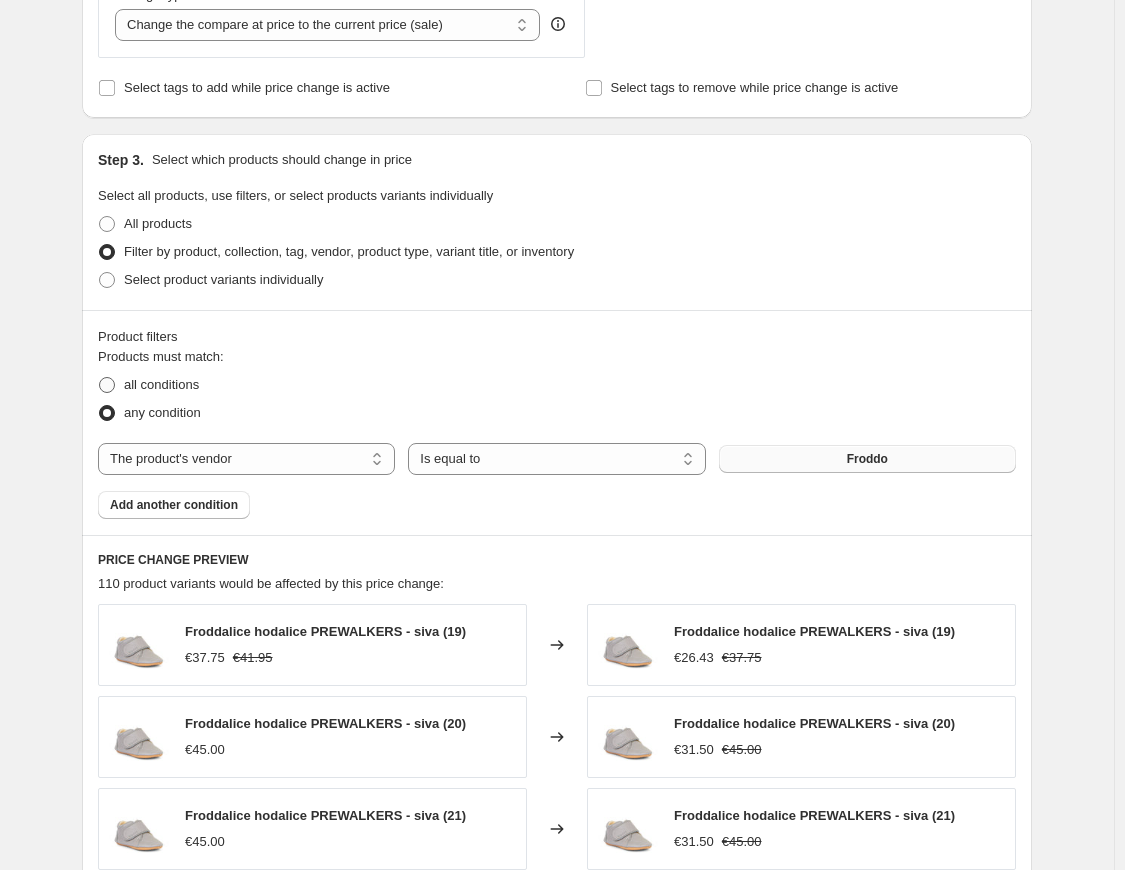 click on "all conditions" at bounding box center [161, 384] 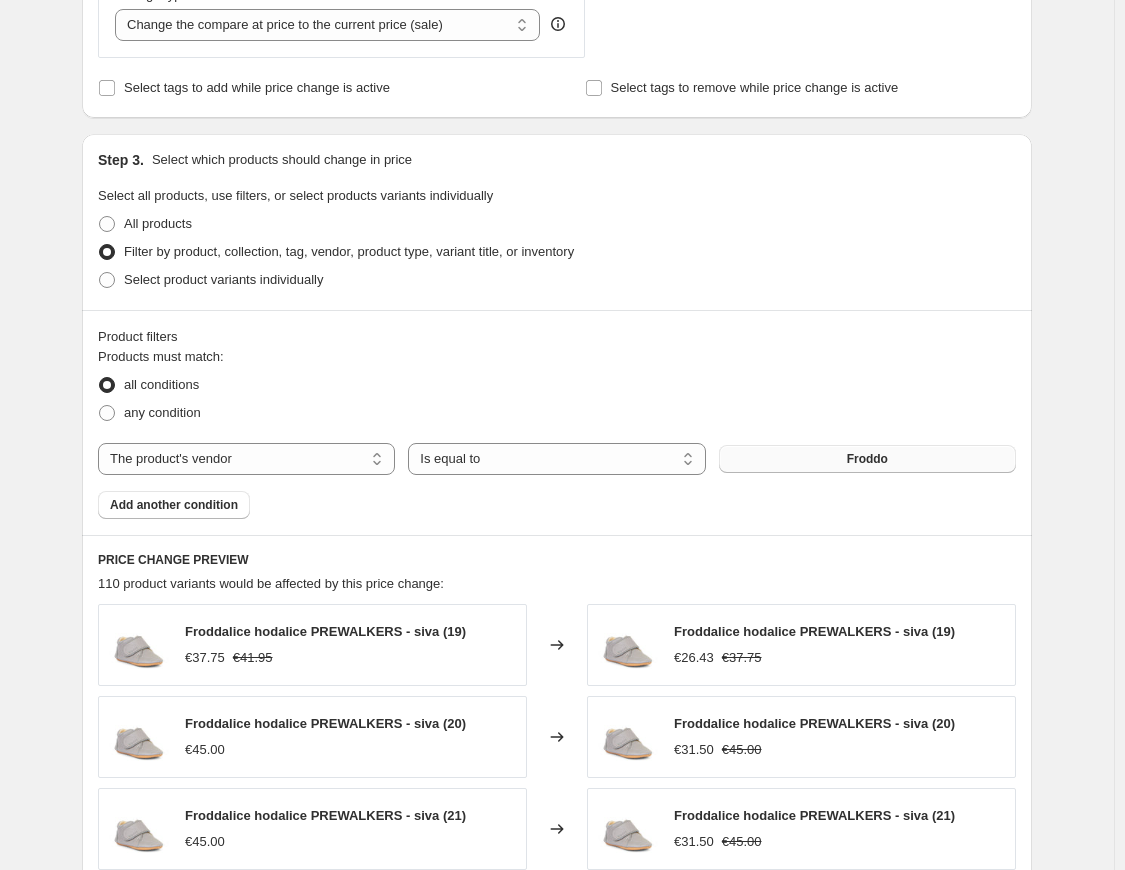 click on "Add another condition" at bounding box center [174, 505] 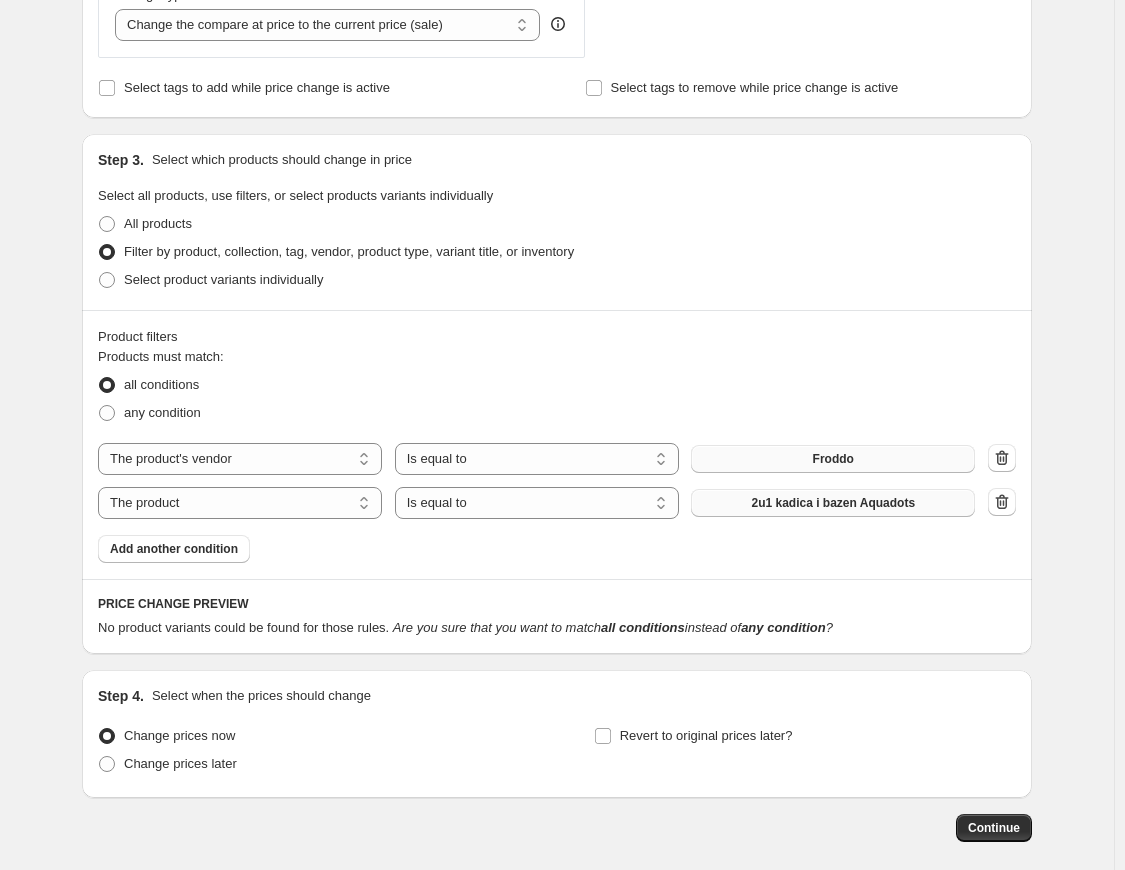 click on "2u1 kadica i bazen Aquadots" at bounding box center (833, 503) 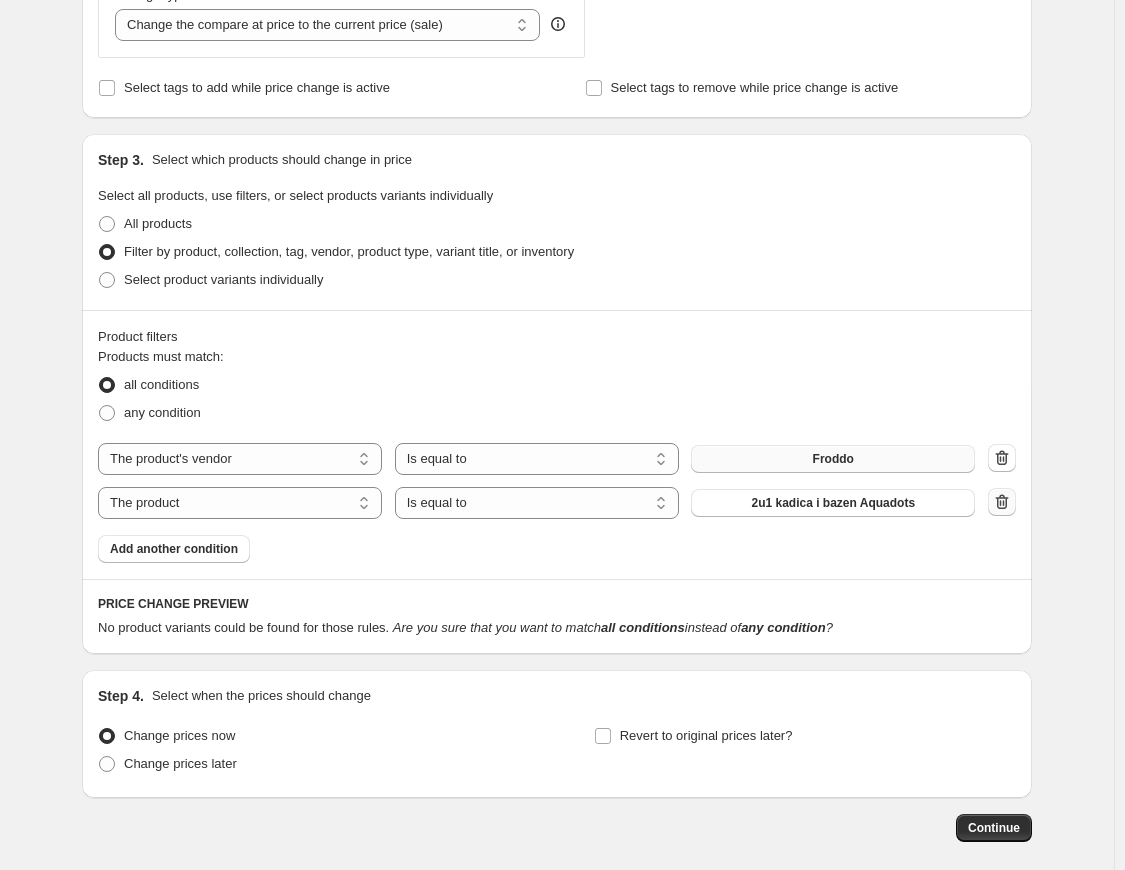 click 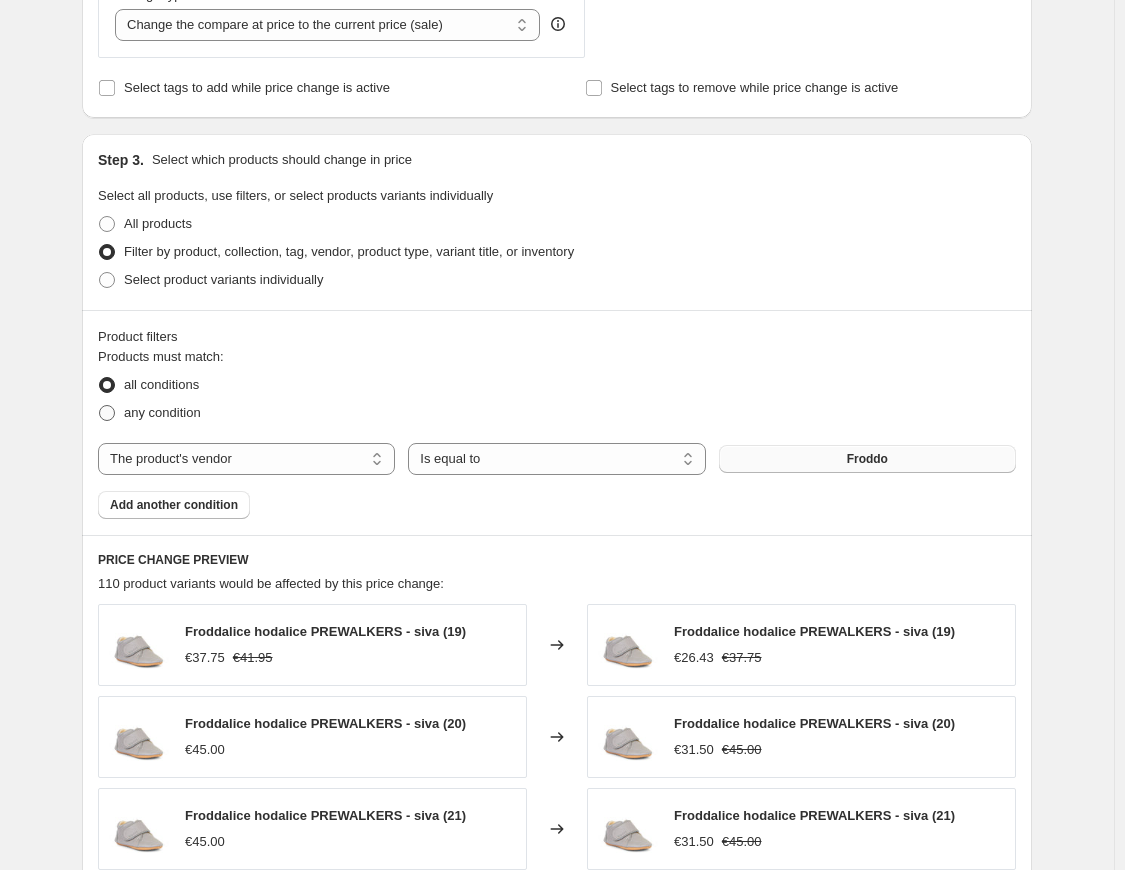 click on "any condition" at bounding box center (162, 412) 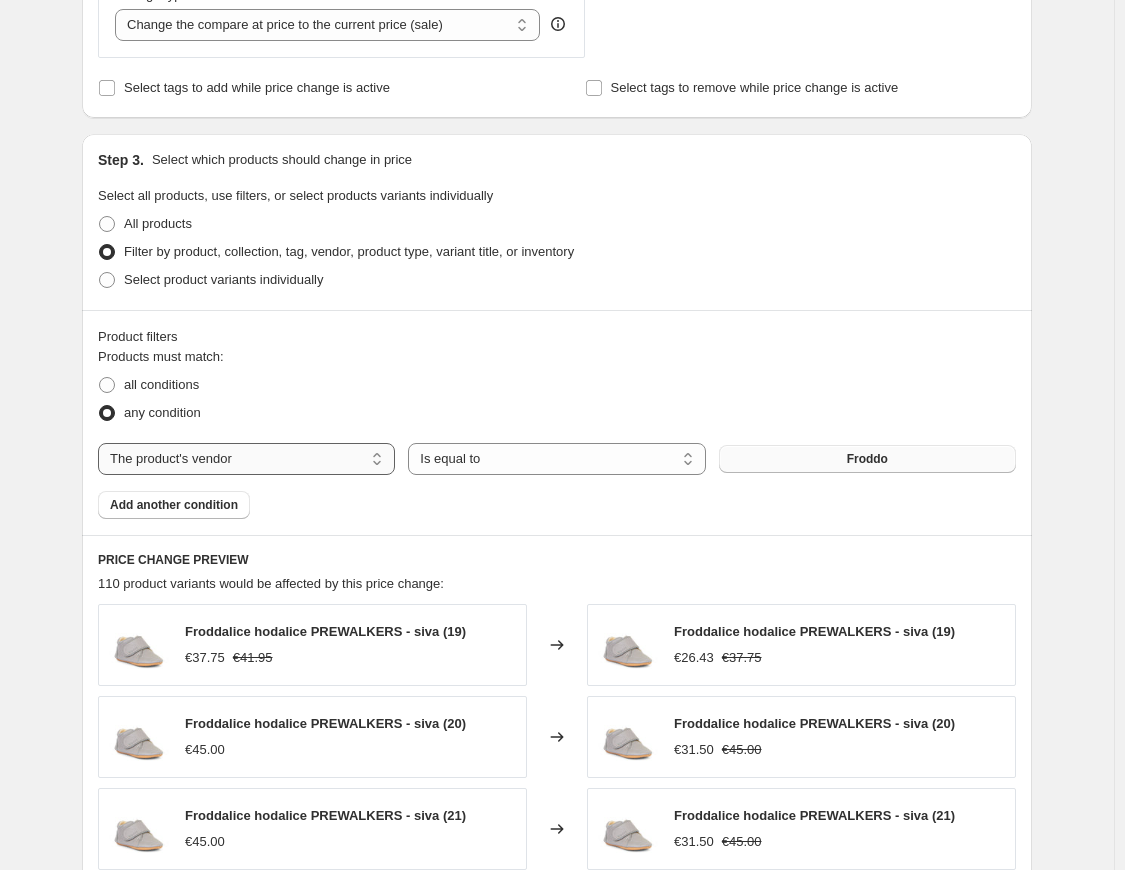 click on "The product The product's collection The product's tag The product's vendor The product's type The product's status The variant's title Inventory quantity" at bounding box center [246, 459] 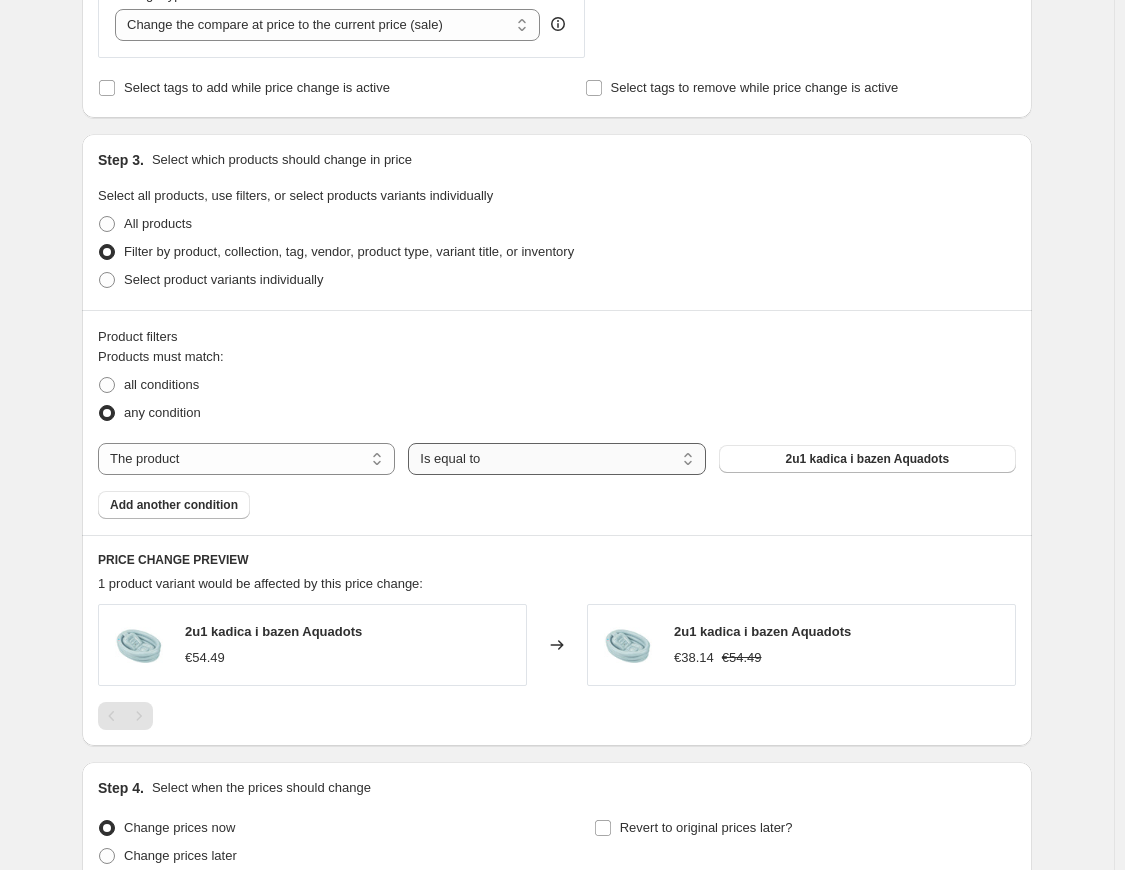 click on "Is equal to Is not equal to" at bounding box center [556, 459] 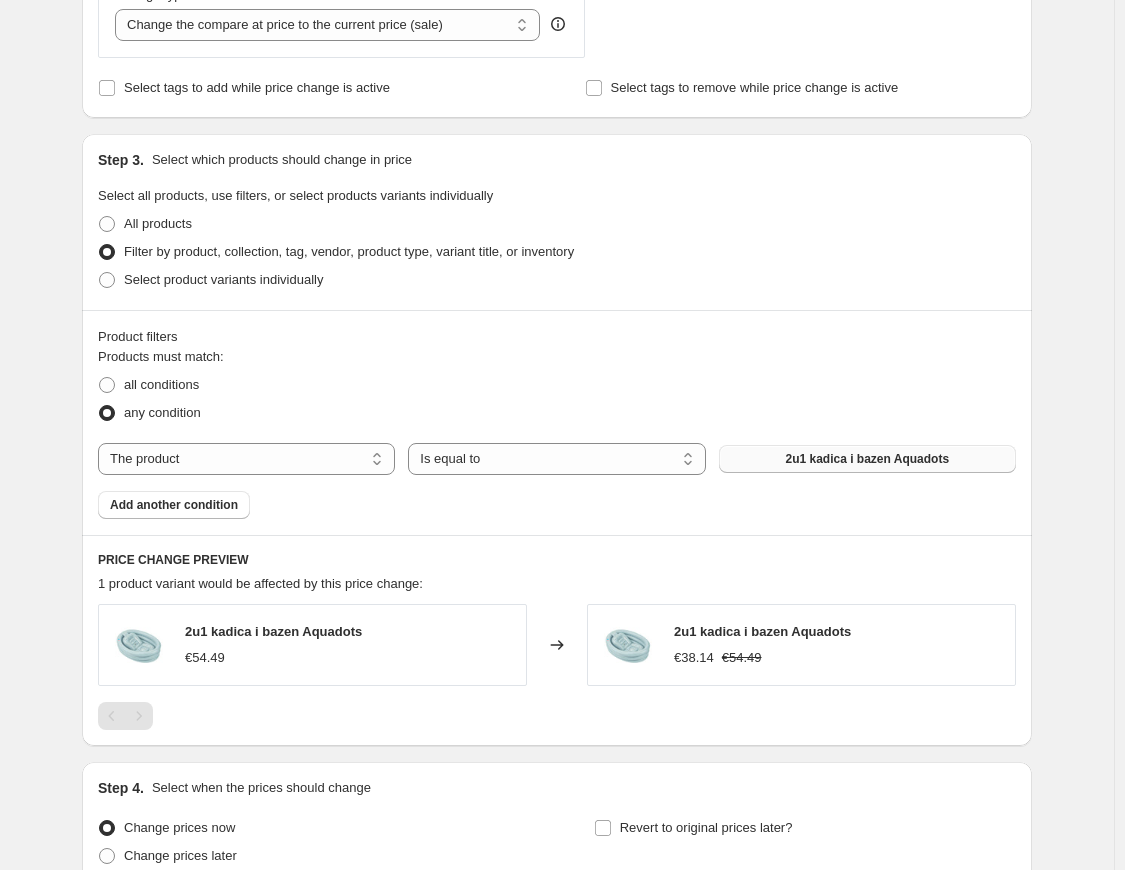 click on "2u1 kadica i bazen Aquadots" at bounding box center [867, 459] 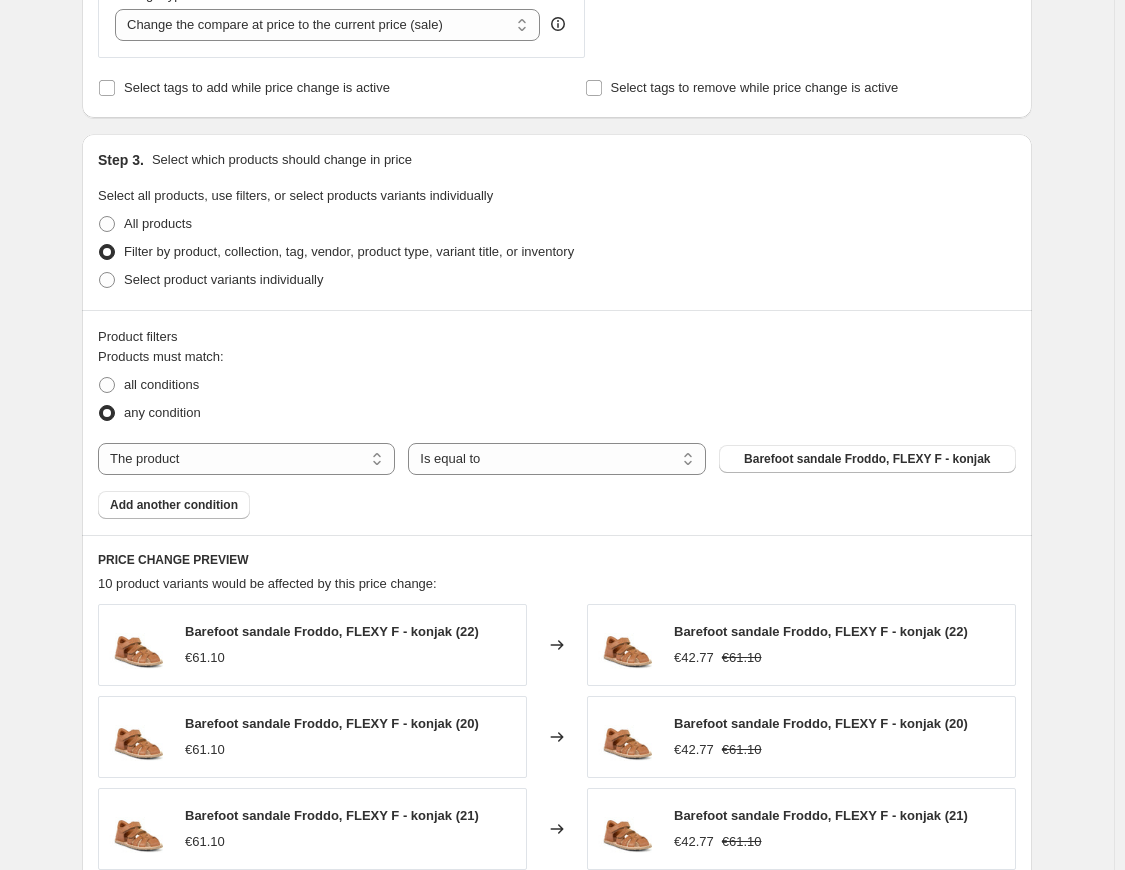 click on "Add another condition" at bounding box center (174, 505) 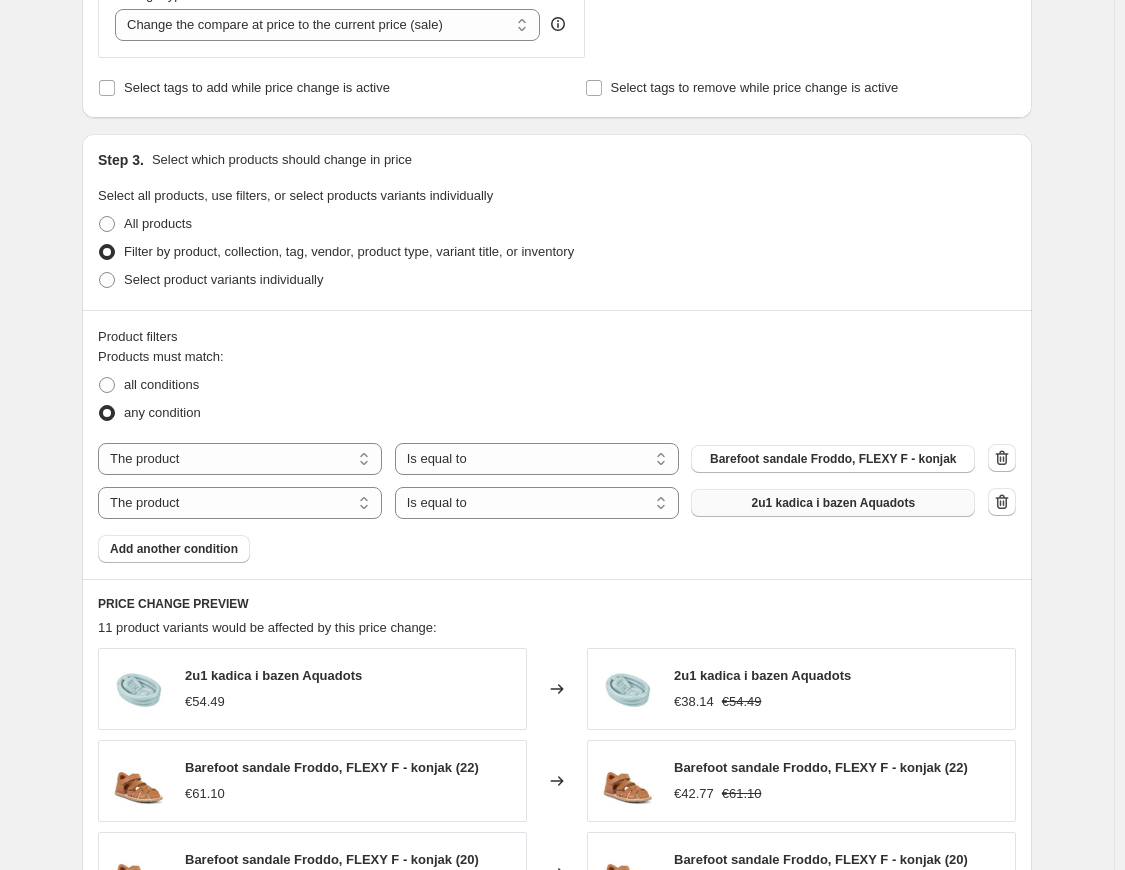 click on "2u1 kadica i bazen Aquadots" at bounding box center [833, 503] 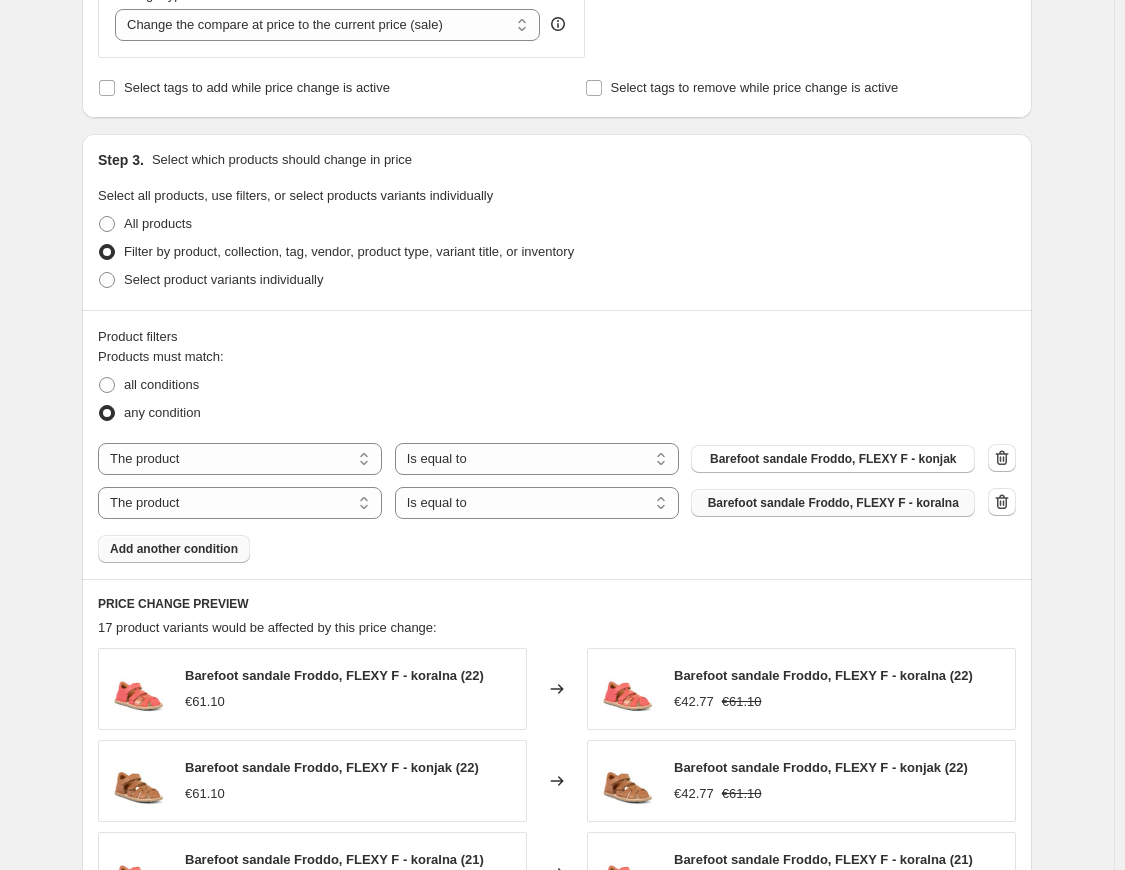 click on "Add another condition" at bounding box center [174, 549] 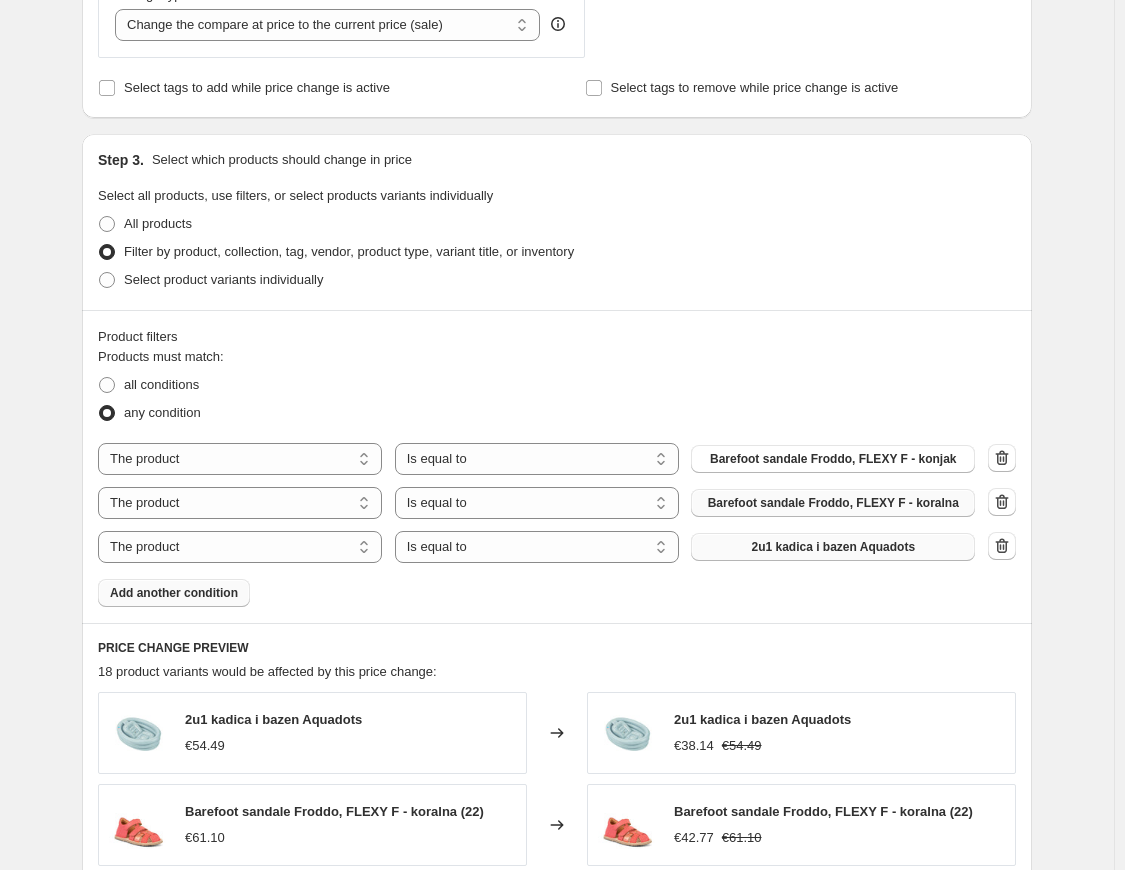 click on "2u1 kadica i bazen Aquadots" at bounding box center (833, 547) 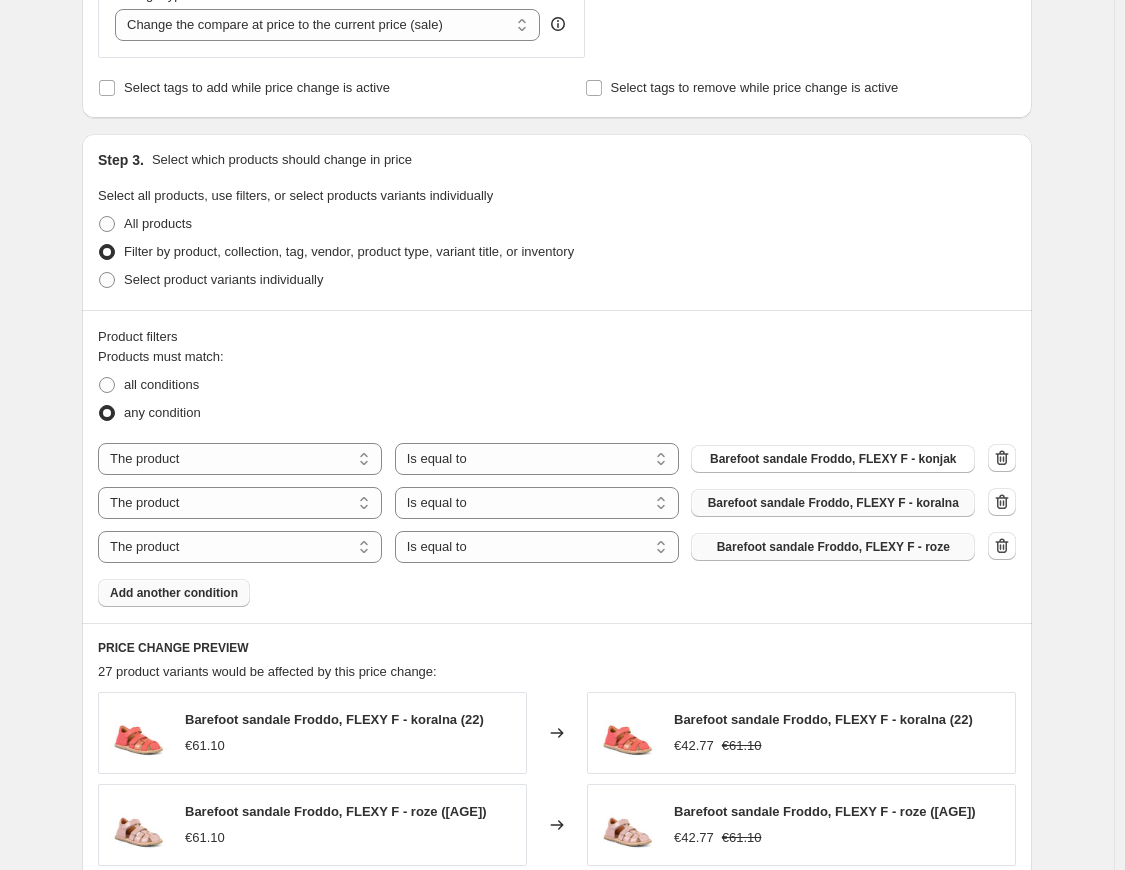 click on "Add another condition" at bounding box center [174, 593] 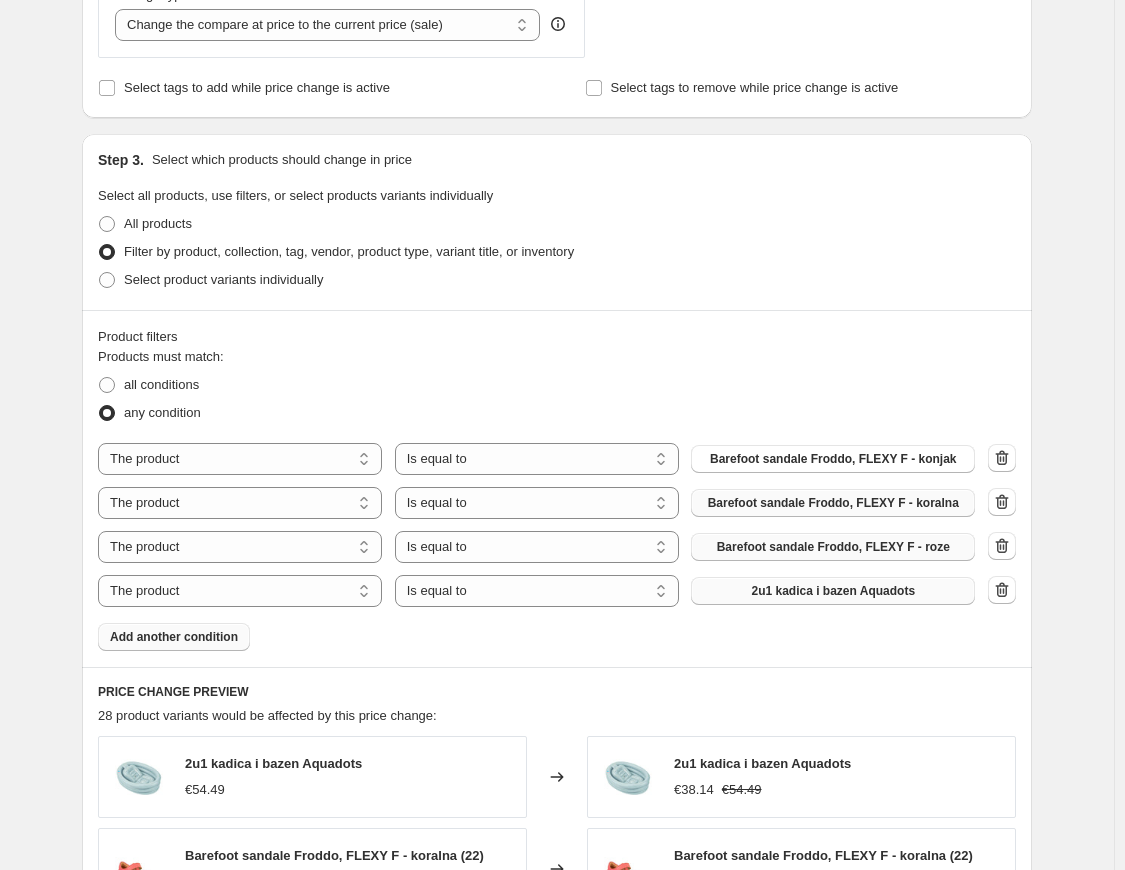 click on "2u1 kadica i bazen Aquadots" at bounding box center [833, 591] 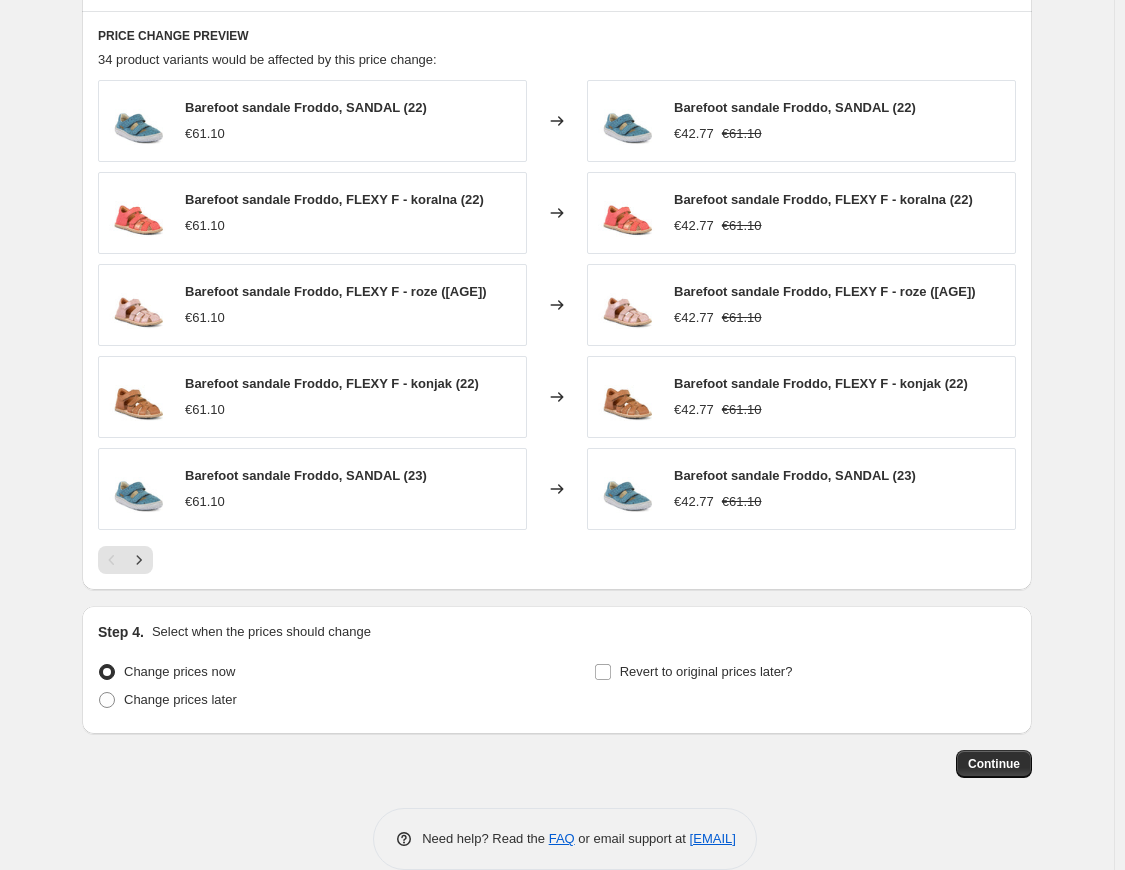 scroll, scrollTop: 1482, scrollLeft: 0, axis: vertical 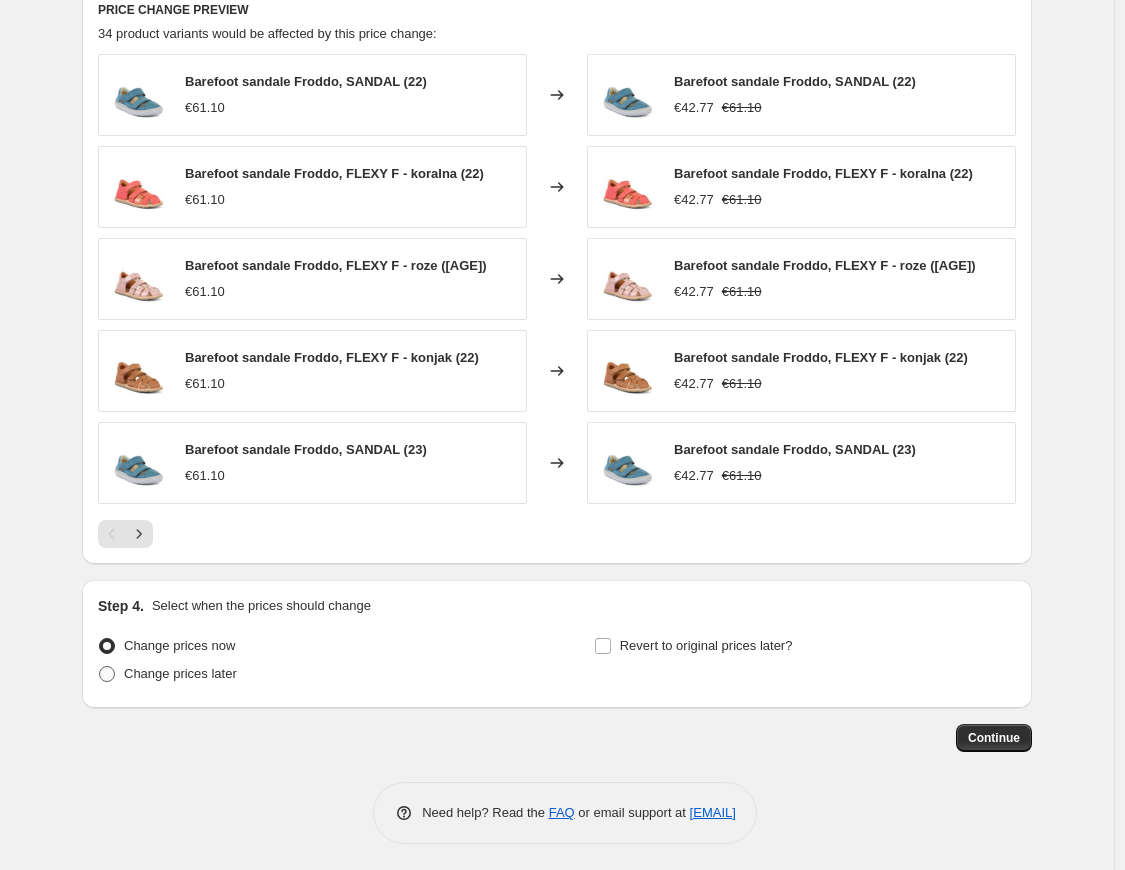 click on "Change prices later" at bounding box center (180, 673) 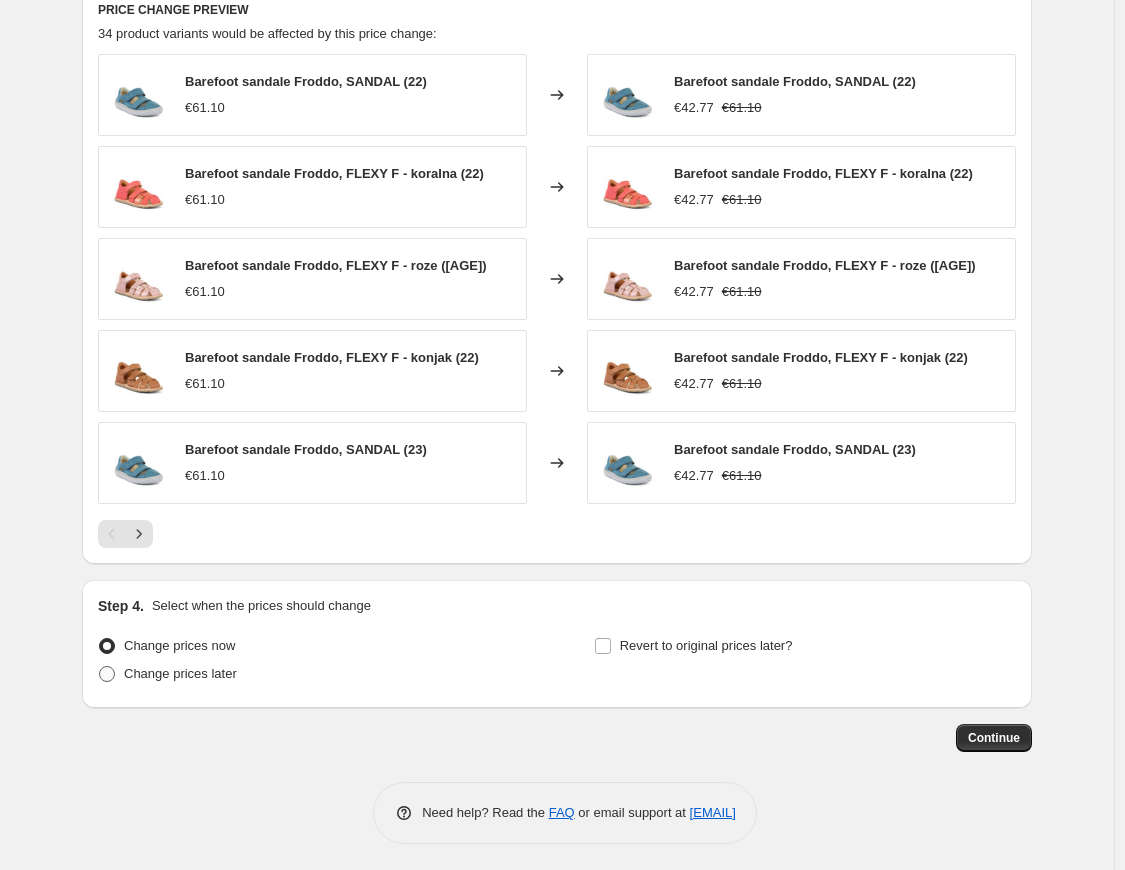 radio on "true" 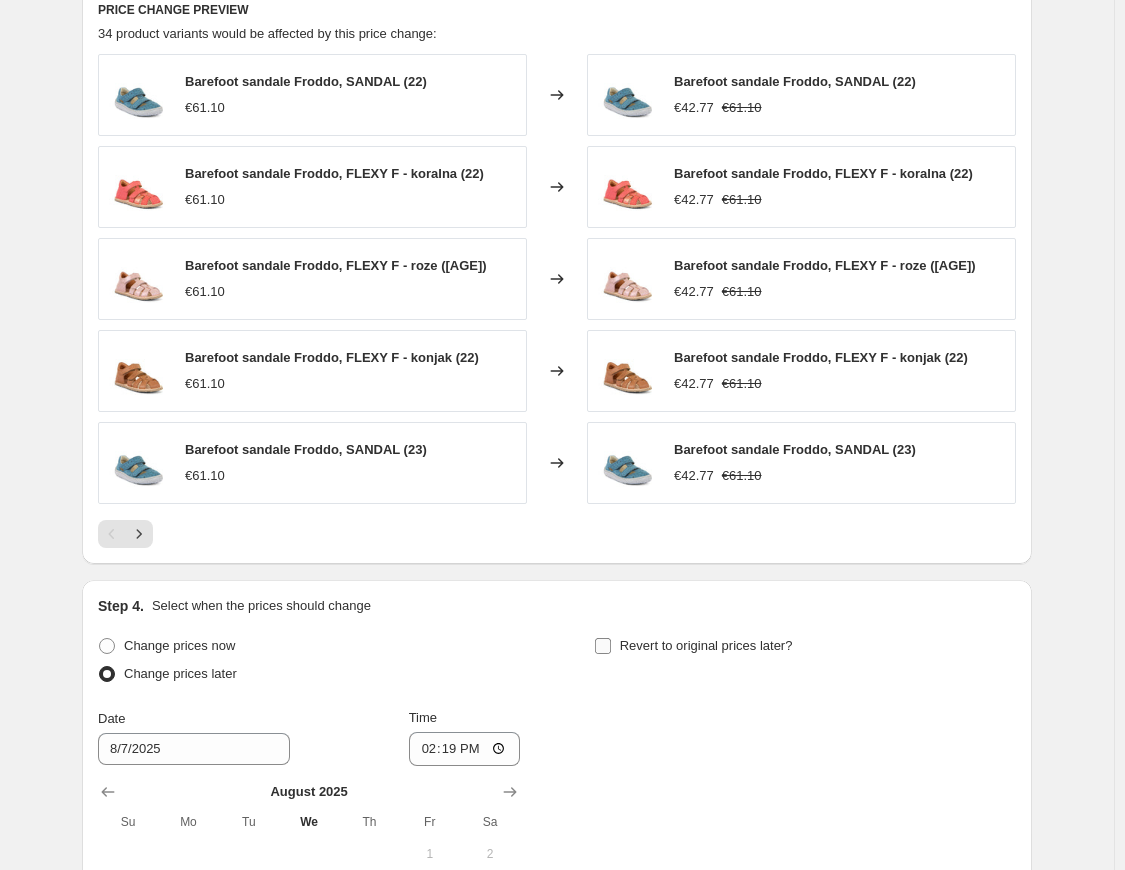 click on "Revert to original prices later?" at bounding box center (603, 646) 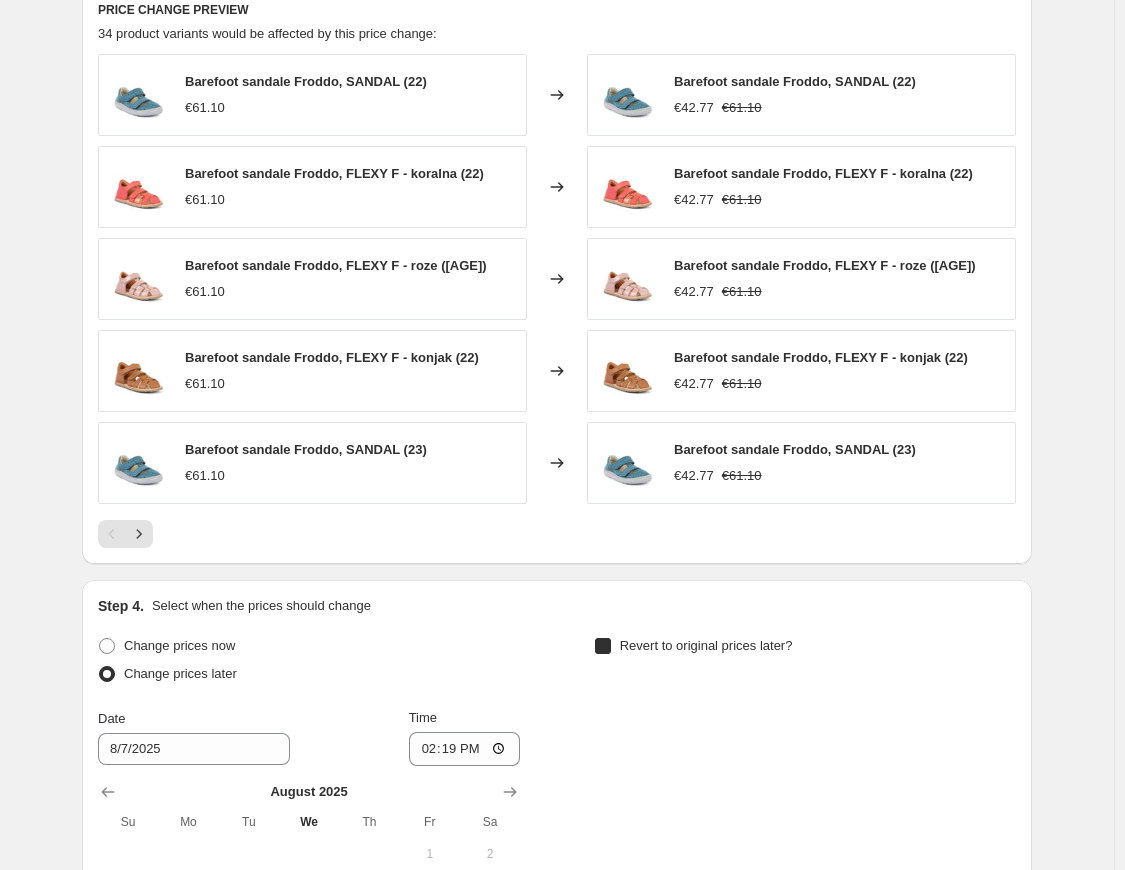 checkbox on "true" 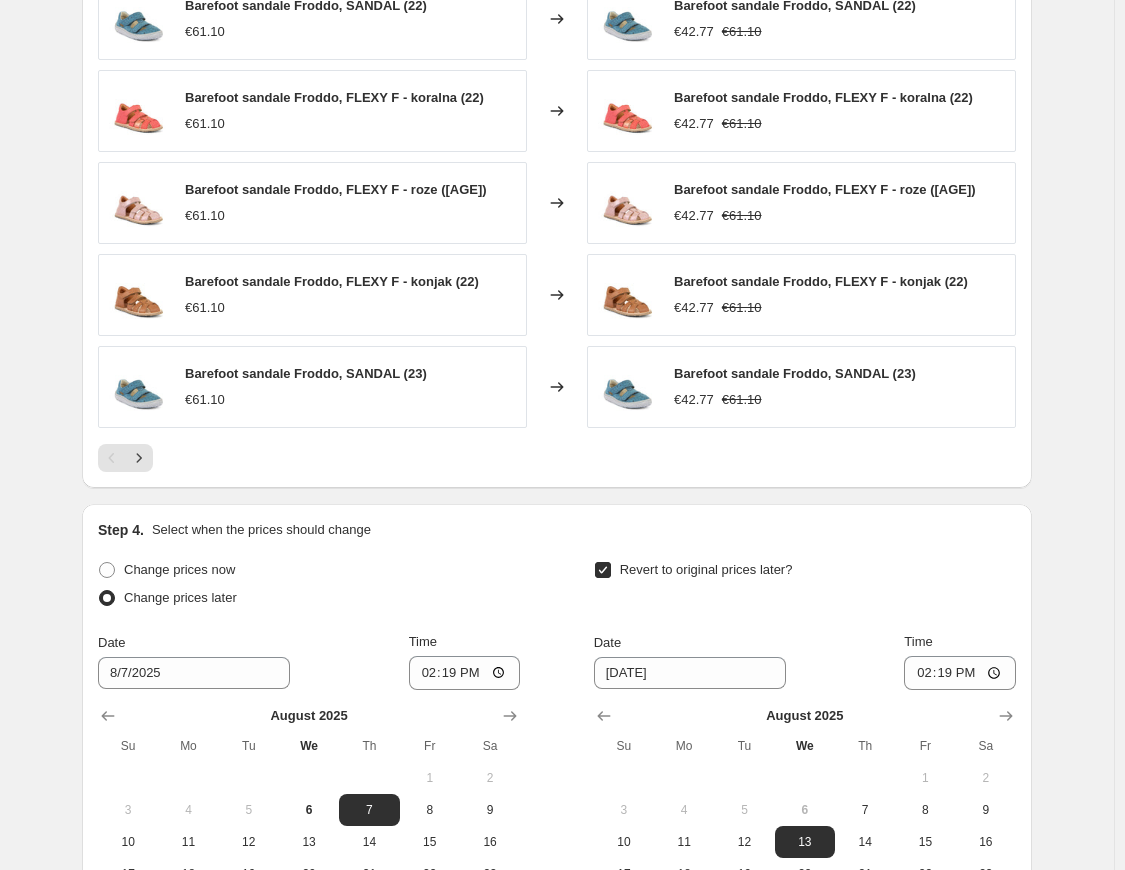 scroll, scrollTop: 1682, scrollLeft: 0, axis: vertical 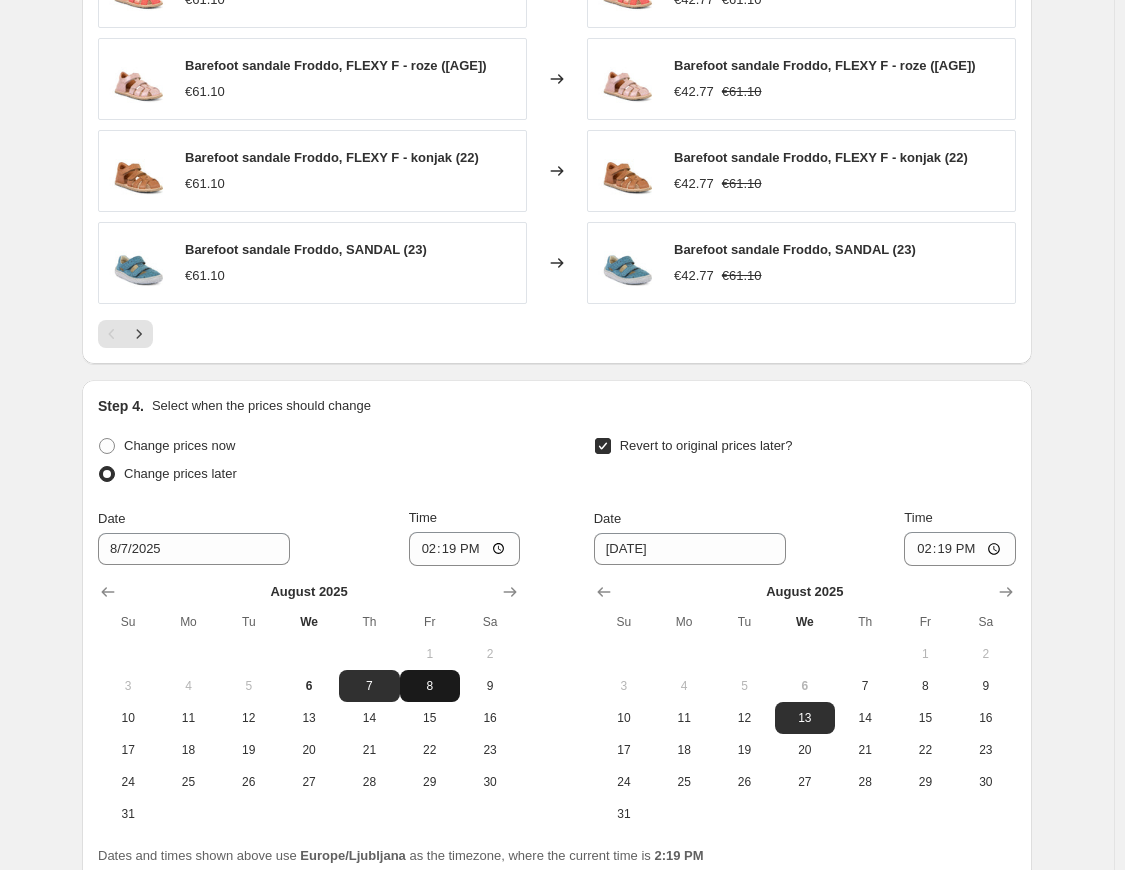 click on "8" at bounding box center [430, 686] 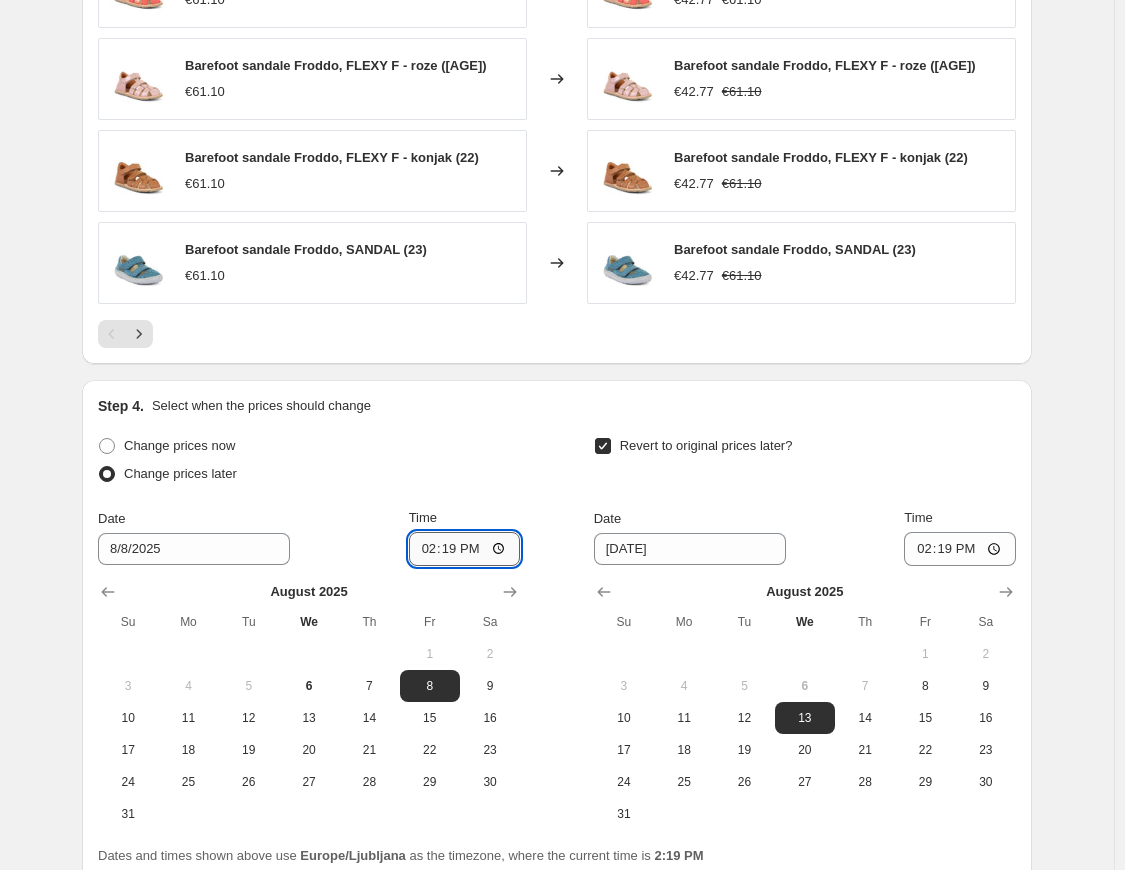 click on "14:19" at bounding box center (465, 549) 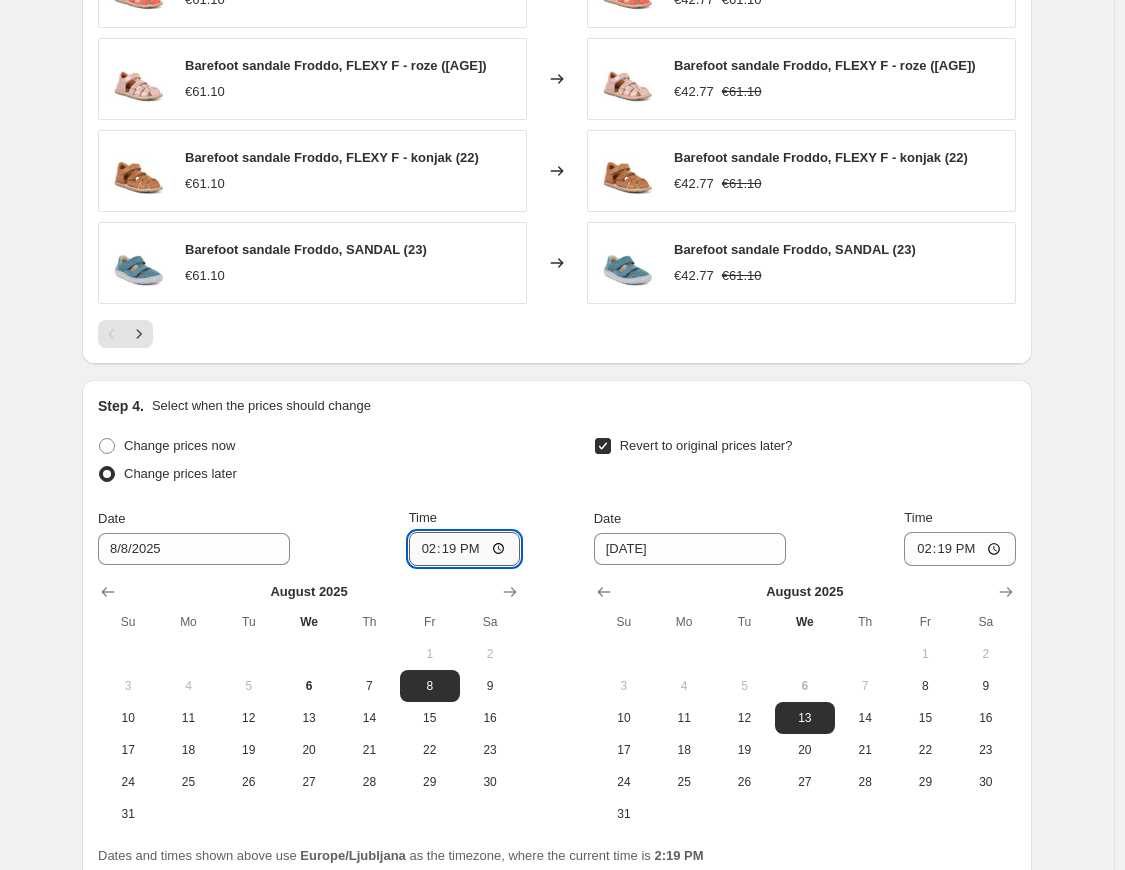 click on "14:19" at bounding box center [465, 549] 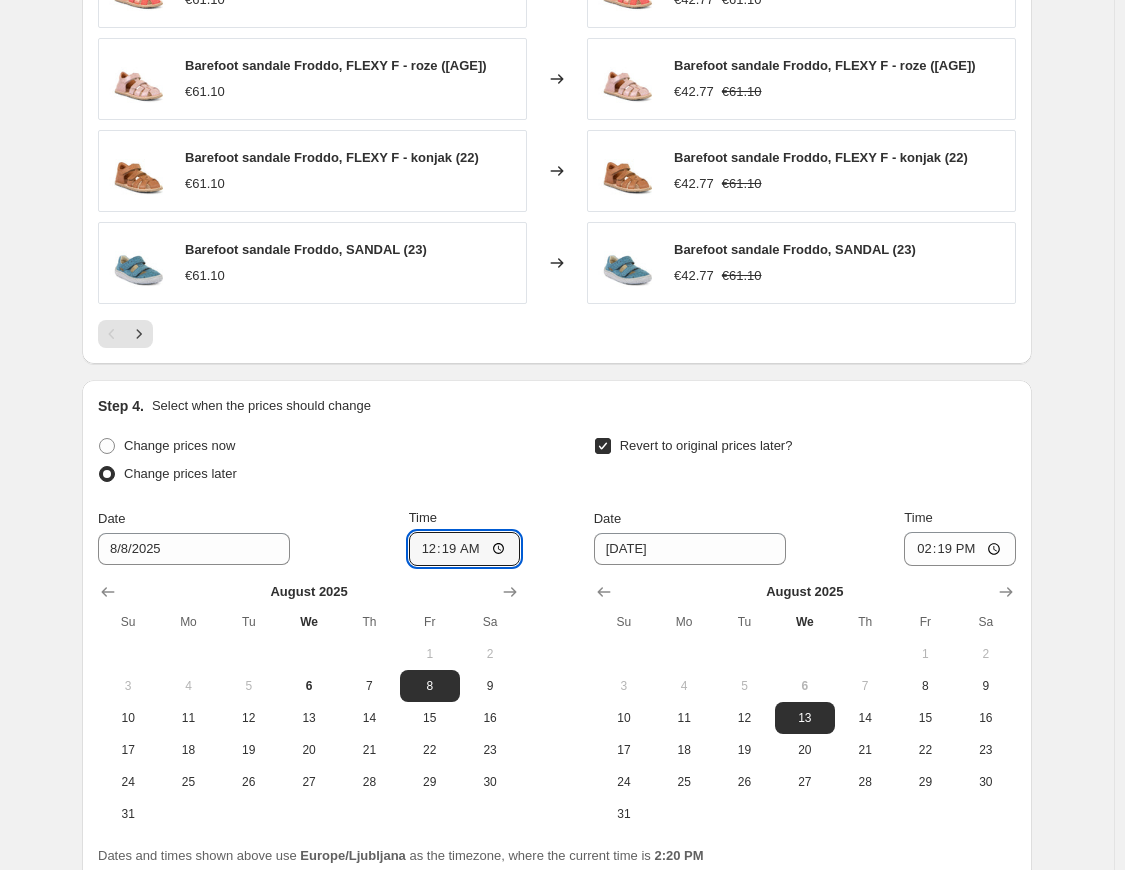 type on "00:19" 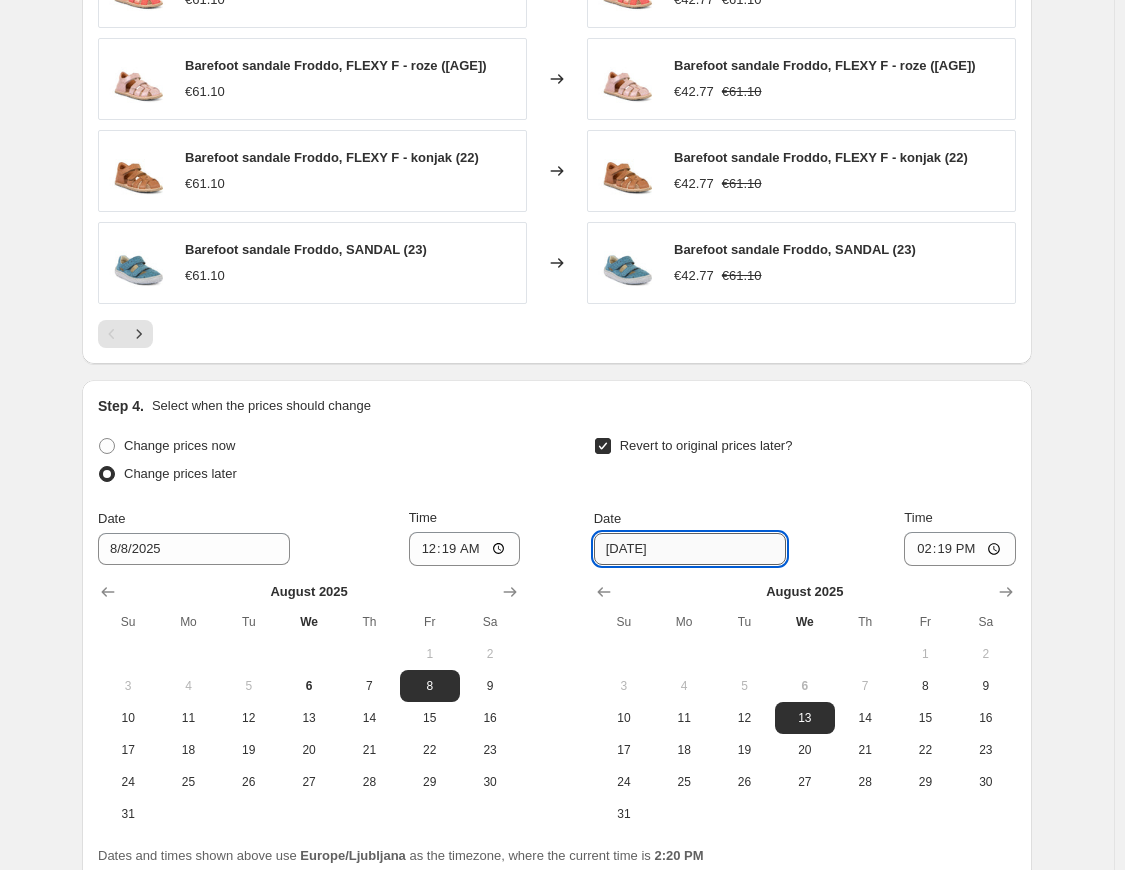 click on "[DATE]" at bounding box center [690, 549] 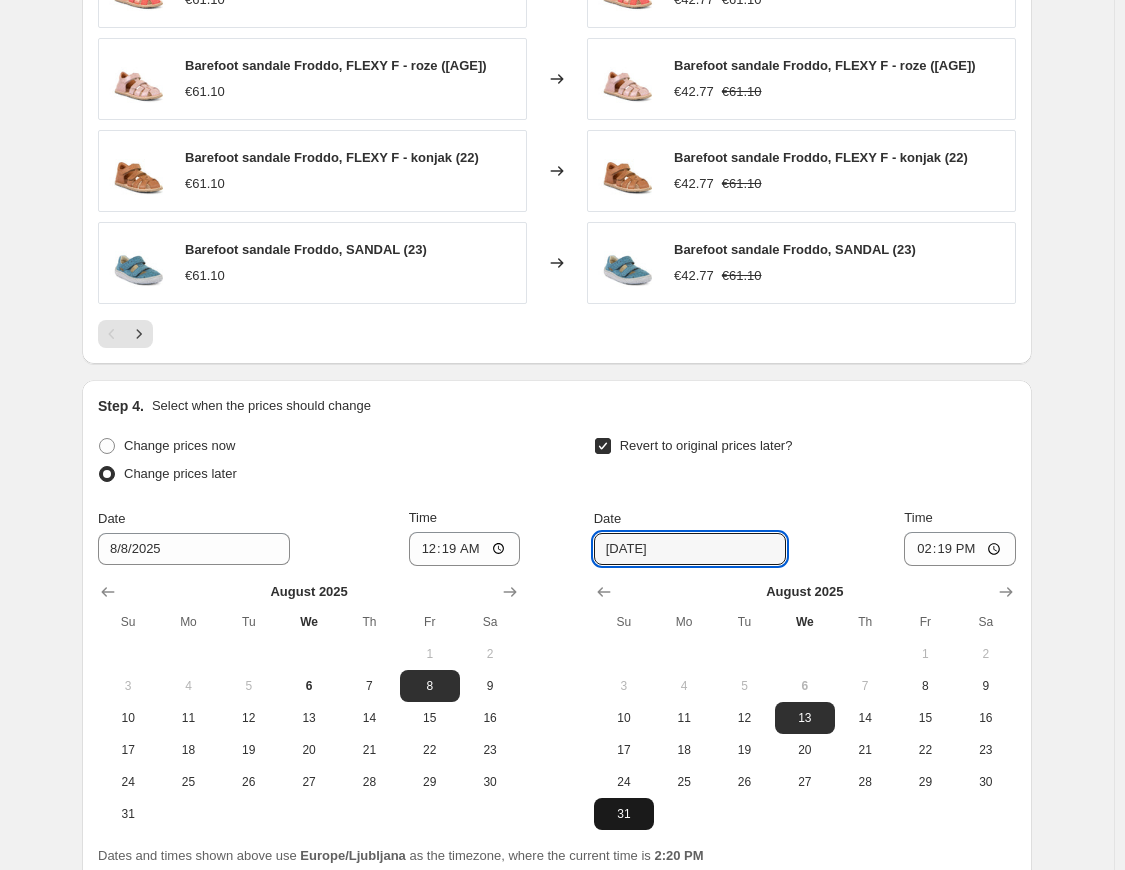 click on "31" at bounding box center [624, 814] 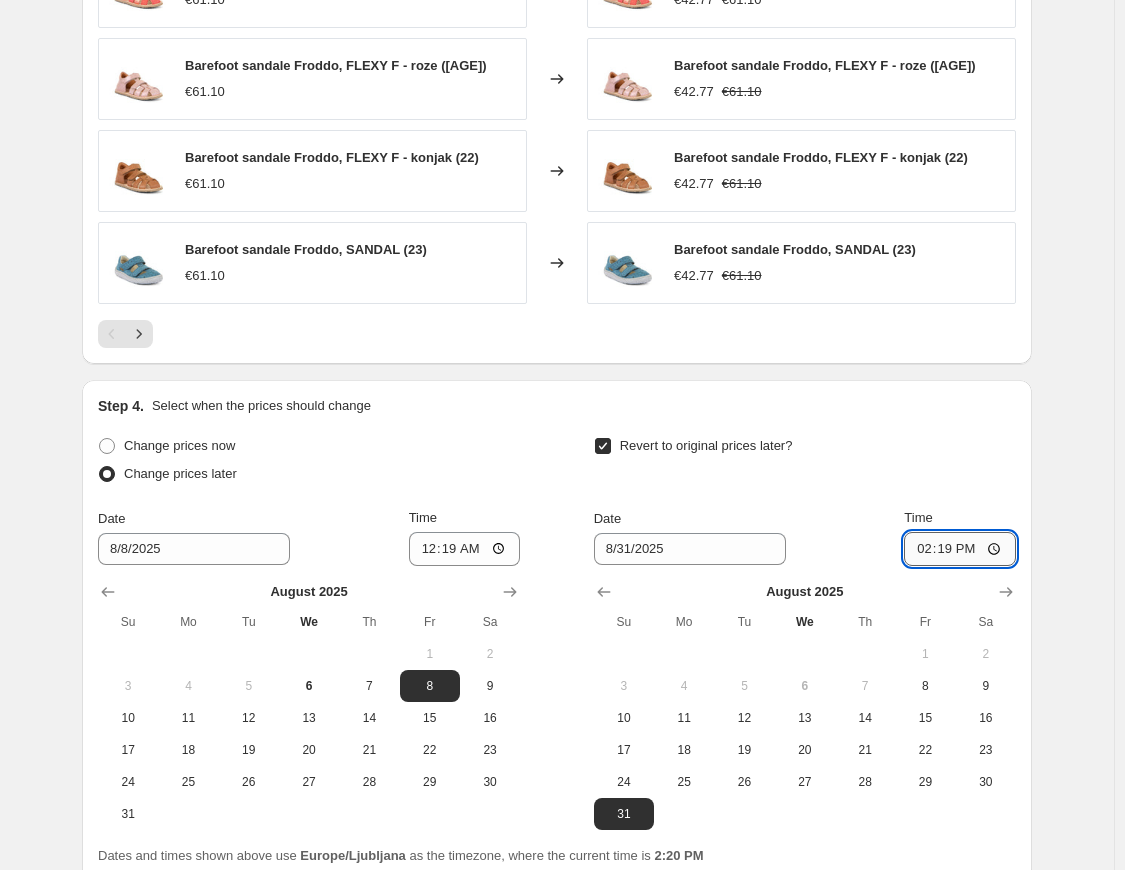 click on "14:19" at bounding box center [960, 549] 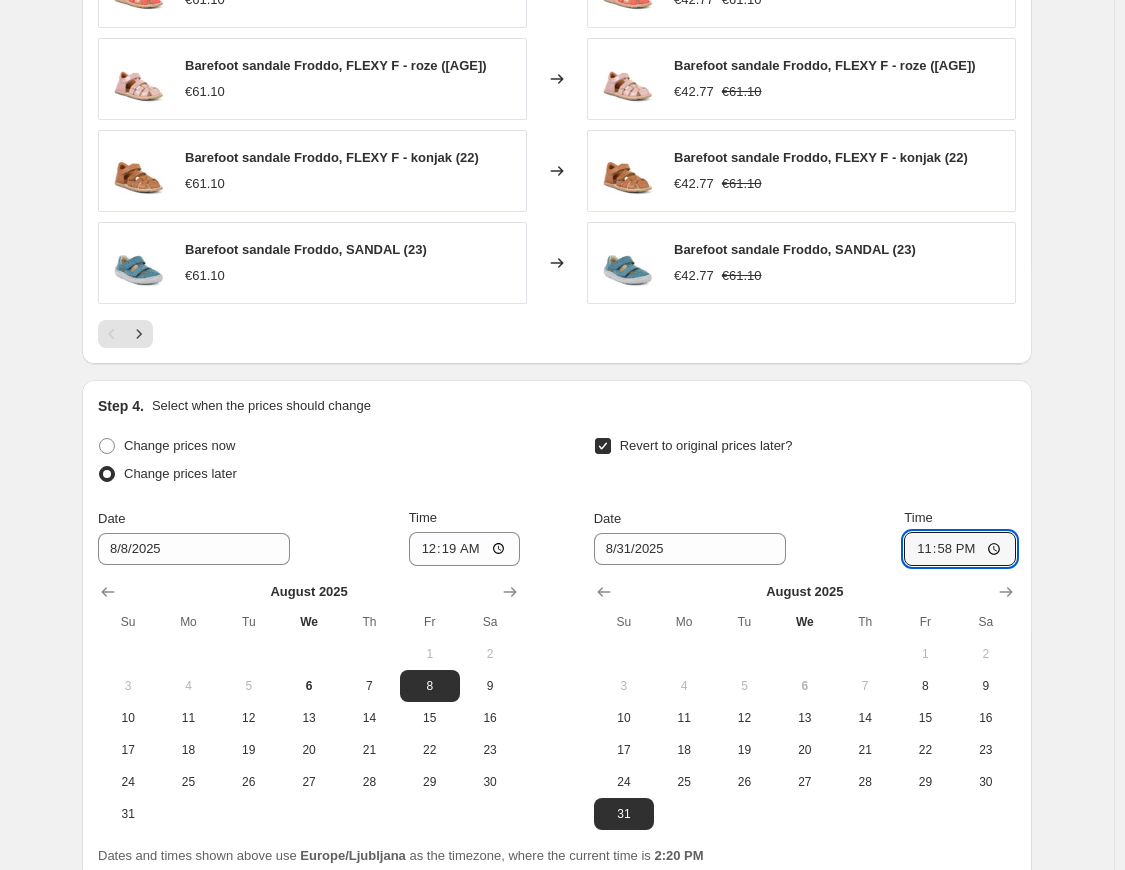 type on "23:58" 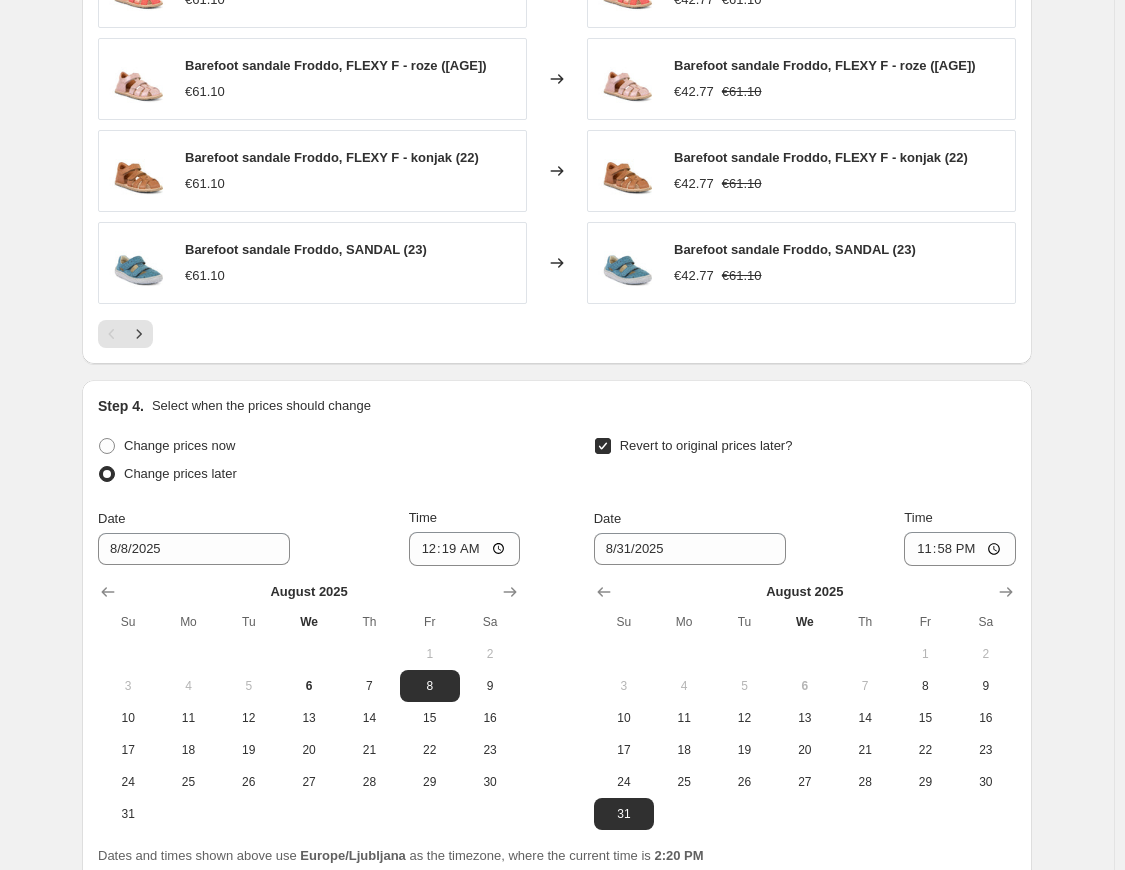 click on "Revert to original prices later?" at bounding box center (805, 462) 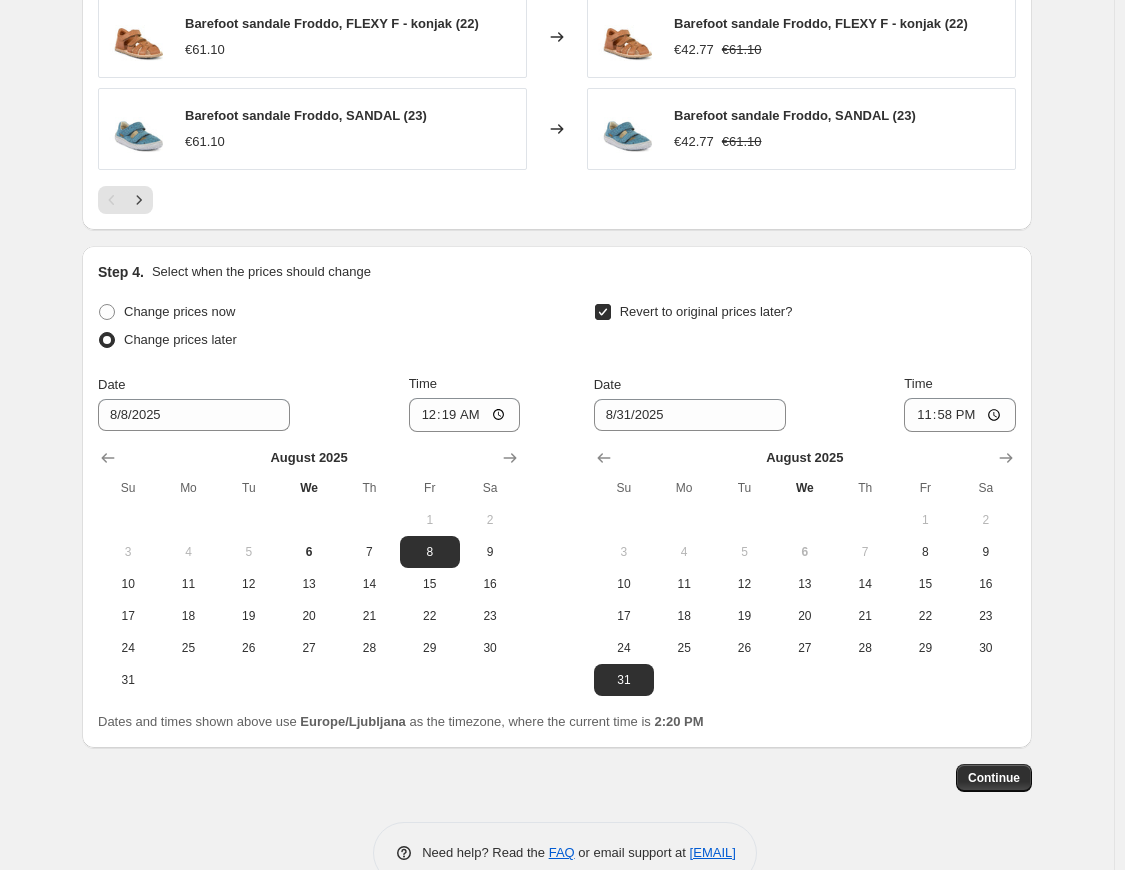 scroll, scrollTop: 1856, scrollLeft: 0, axis: vertical 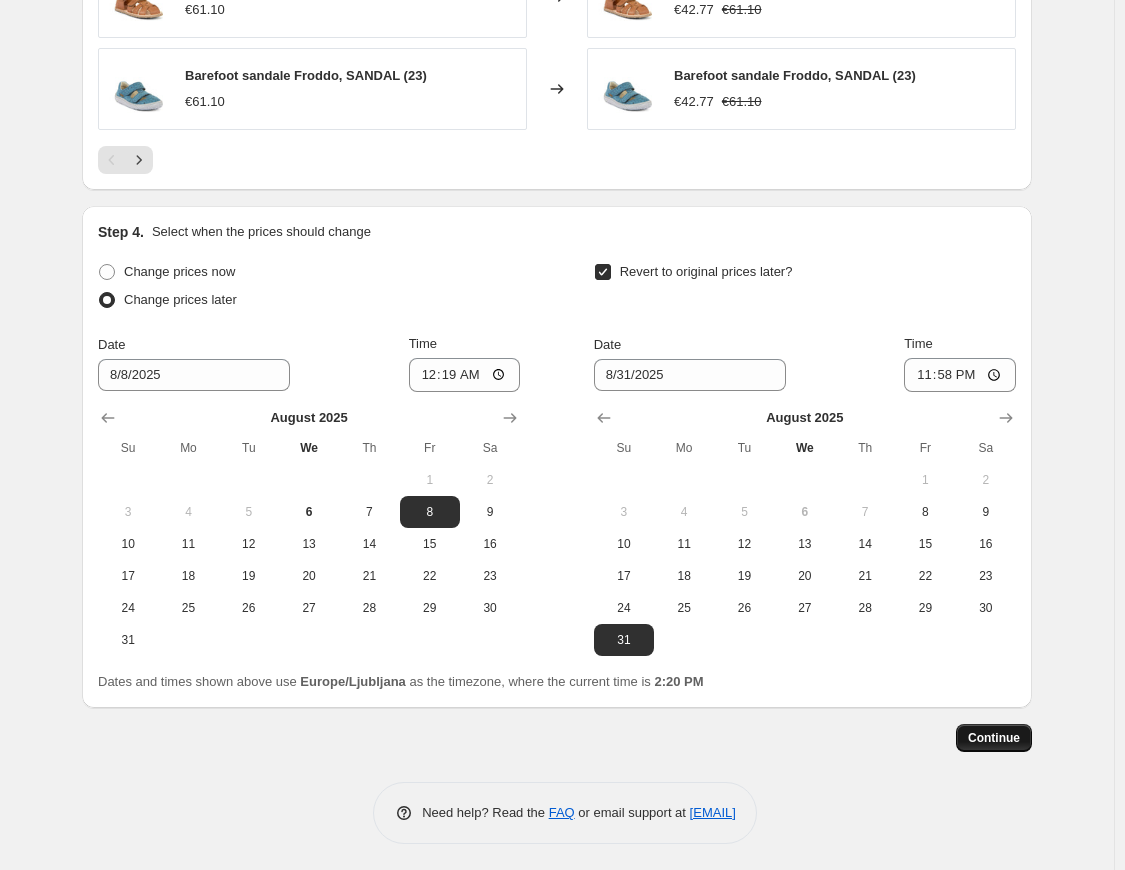 click on "Continue" at bounding box center [994, 738] 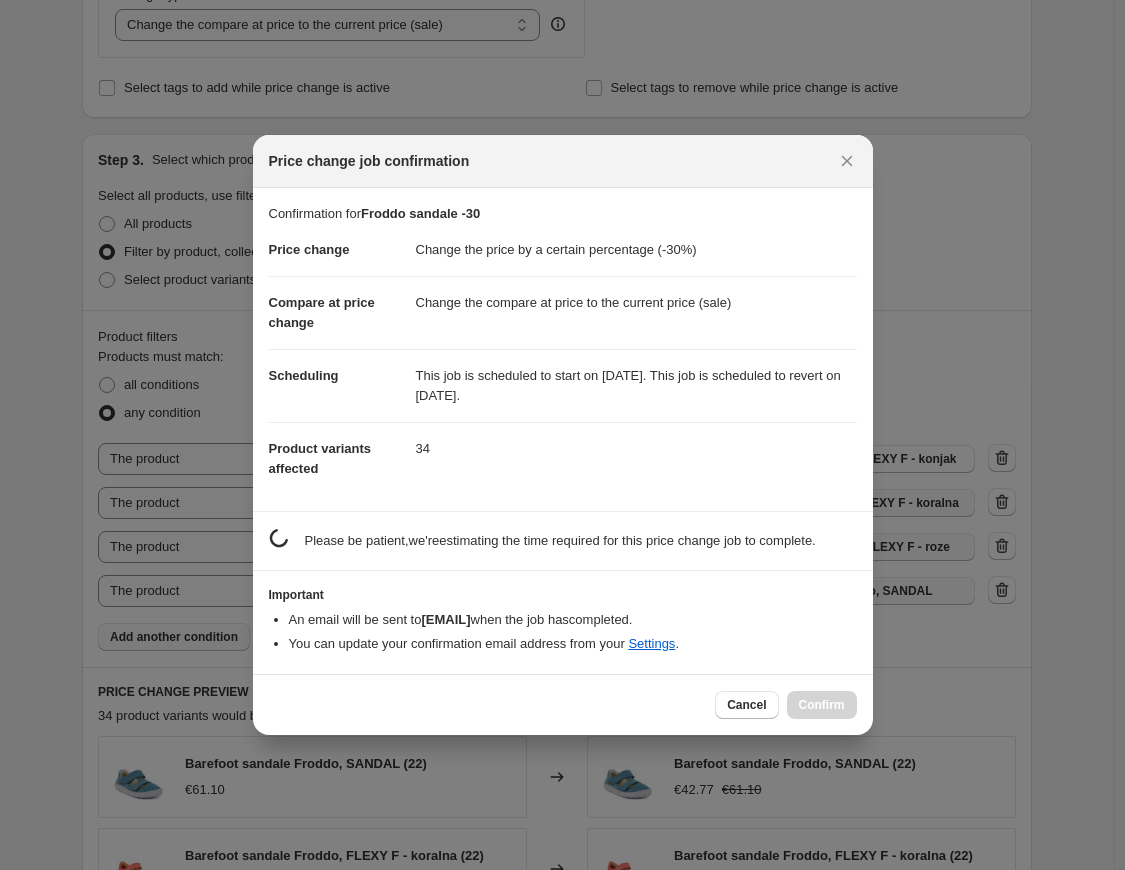 scroll, scrollTop: 0, scrollLeft: 0, axis: both 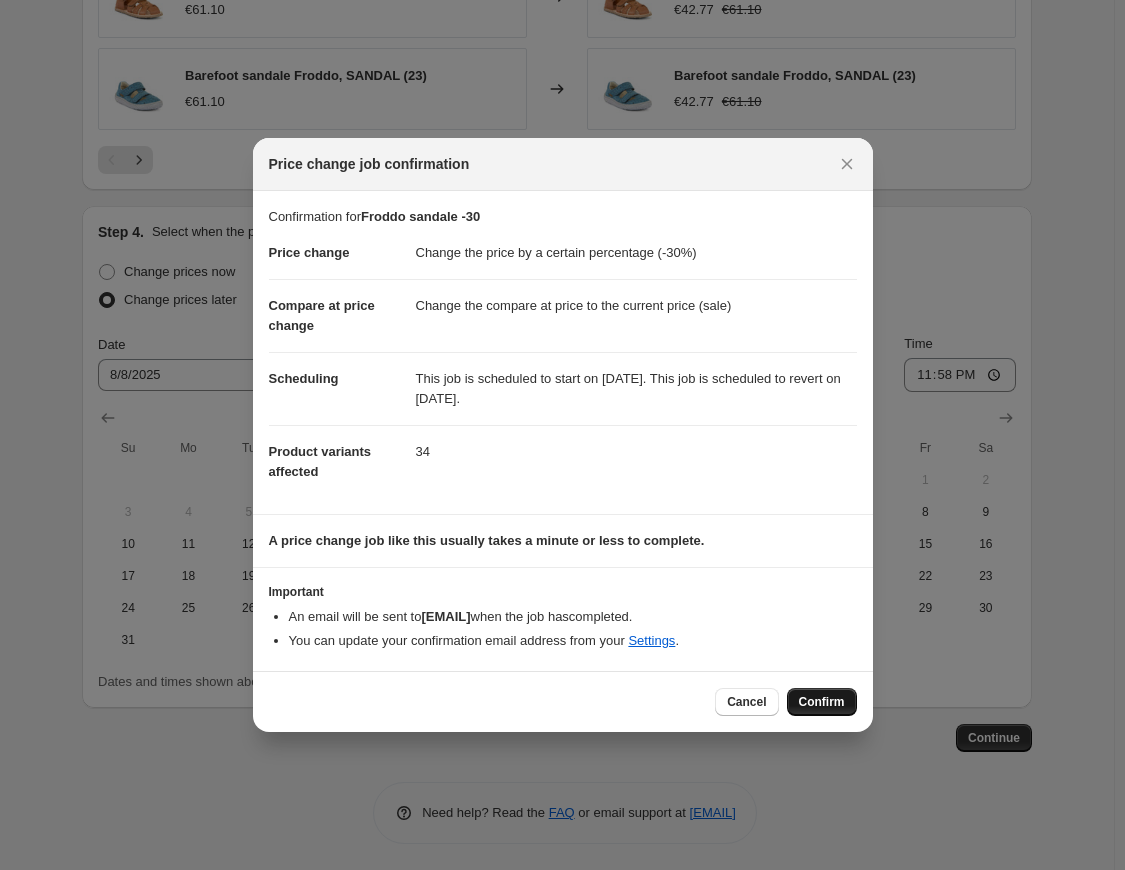 click on "Confirm" at bounding box center (822, 702) 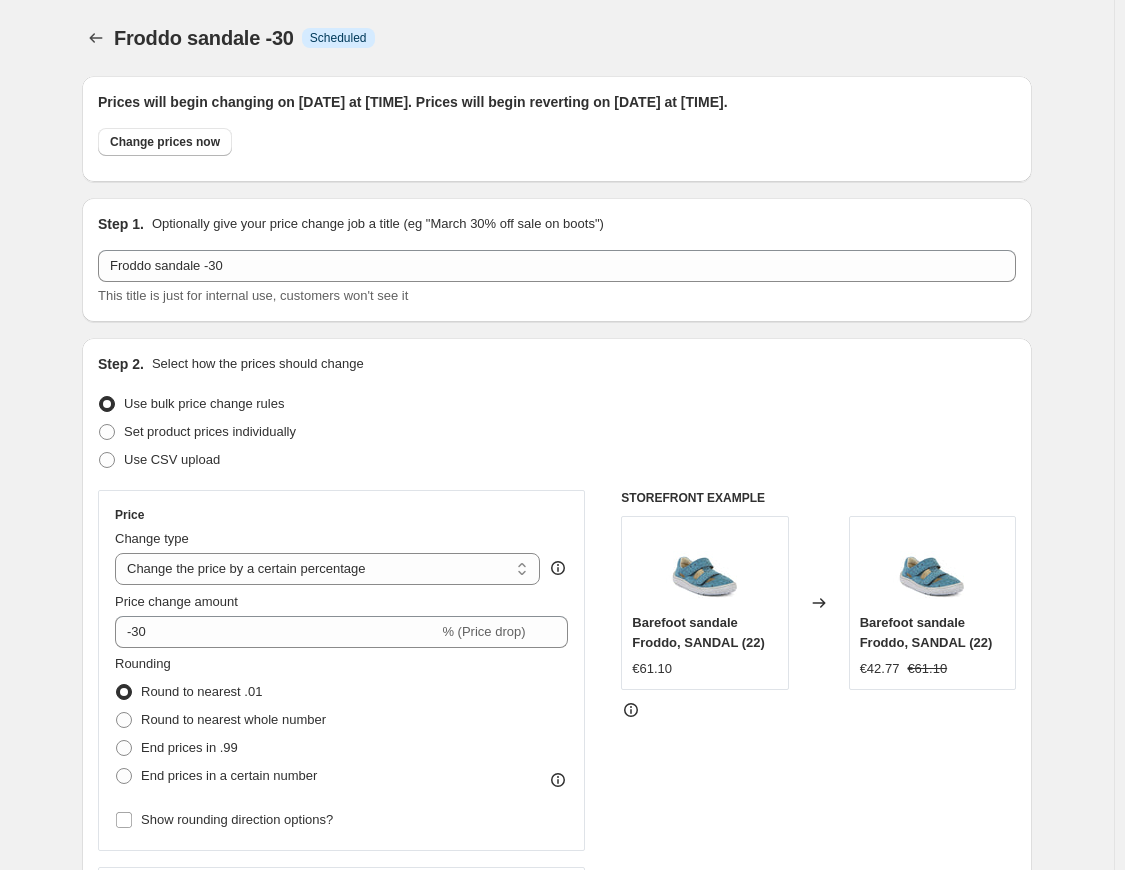 scroll, scrollTop: 1856, scrollLeft: 0, axis: vertical 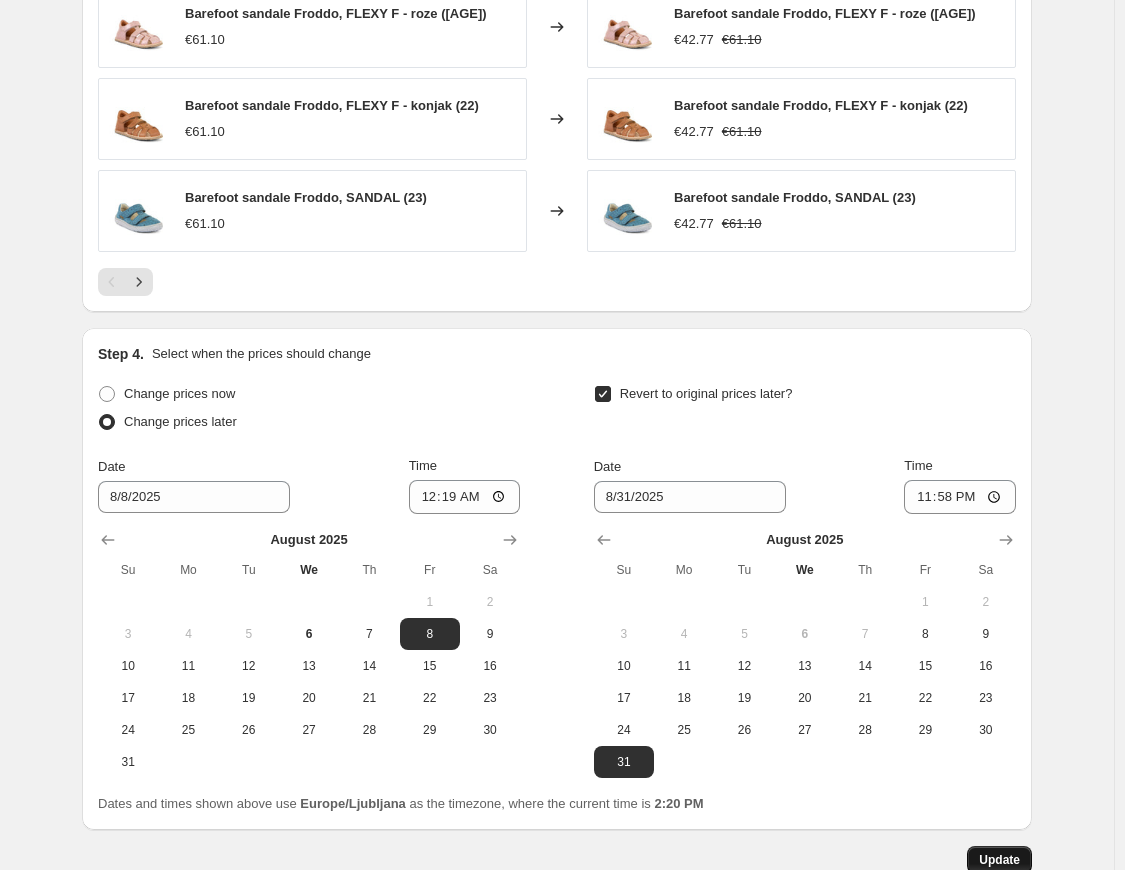 click on "Update" at bounding box center [999, 860] 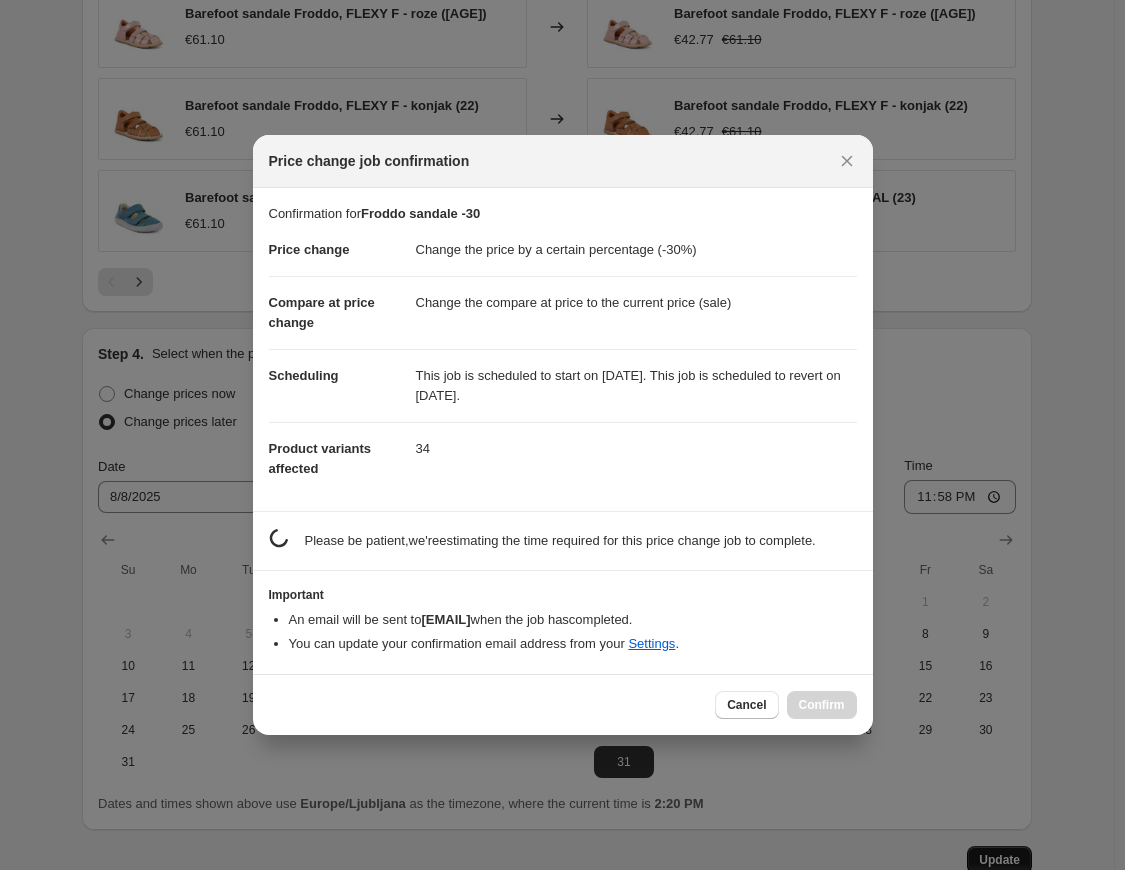 scroll, scrollTop: 0, scrollLeft: 0, axis: both 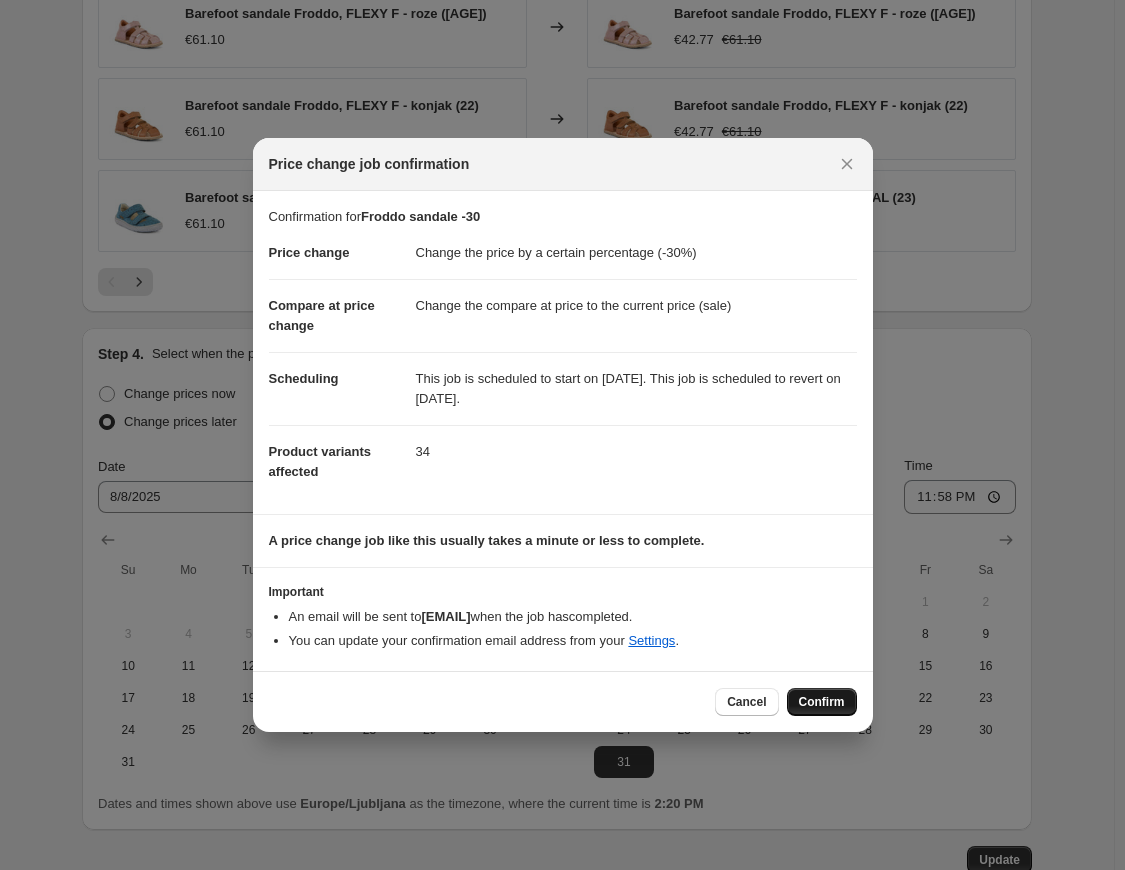click on "Confirm" at bounding box center (822, 702) 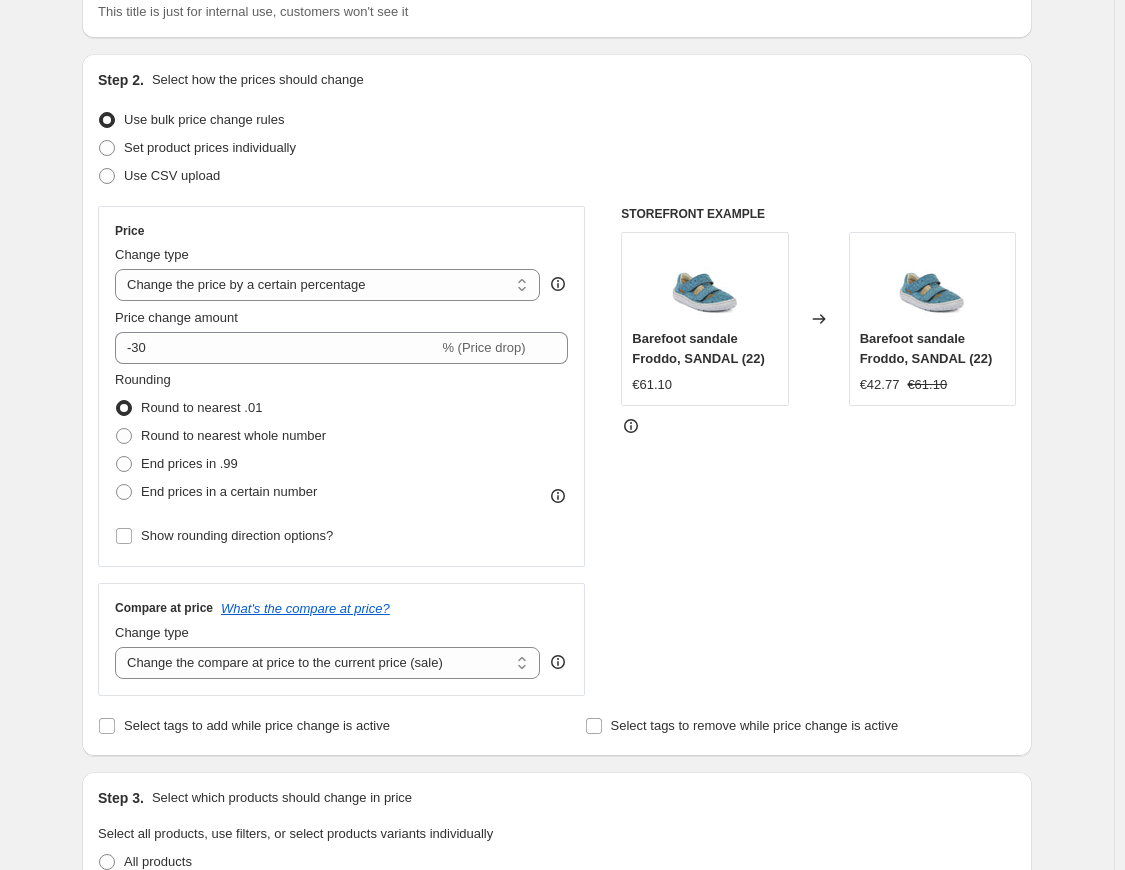 scroll, scrollTop: 0, scrollLeft: 0, axis: both 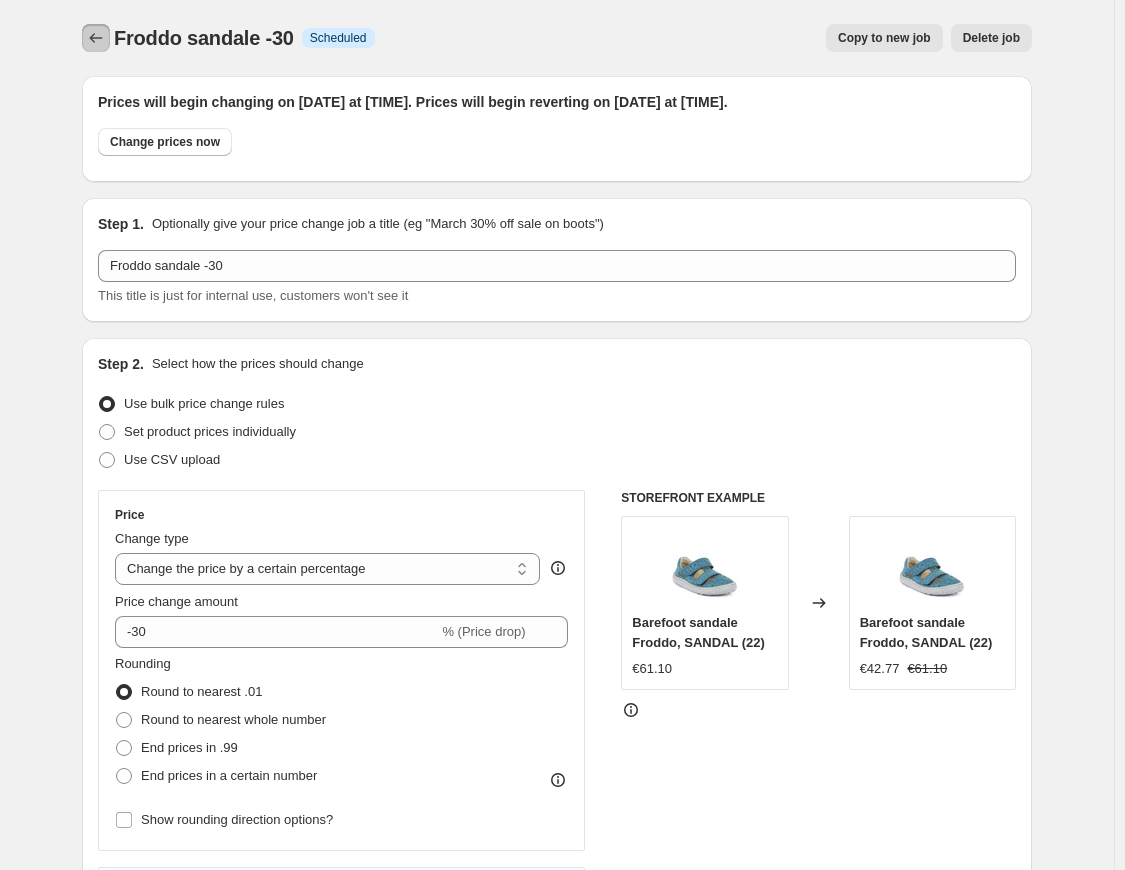 click 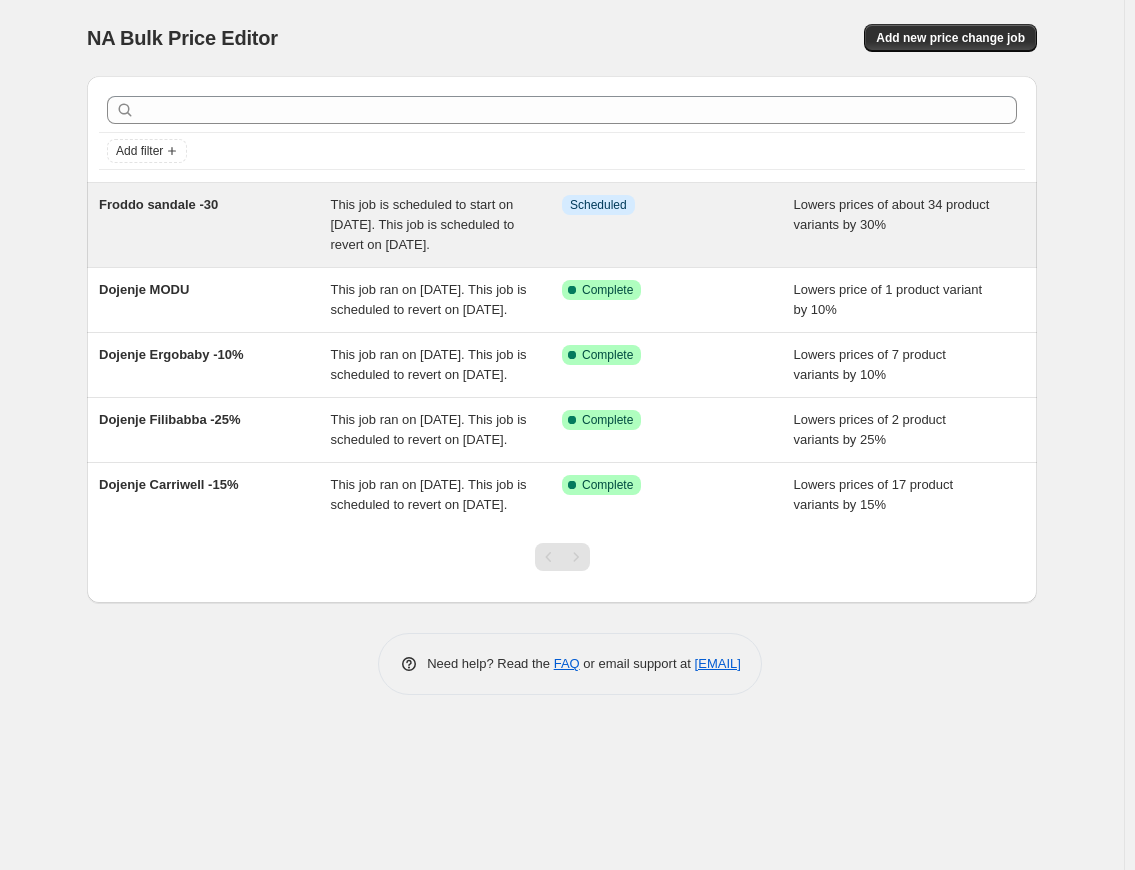 click on "This job is scheduled to start on [DATE]. This job is scheduled to revert on [DATE]." at bounding box center (423, 224) 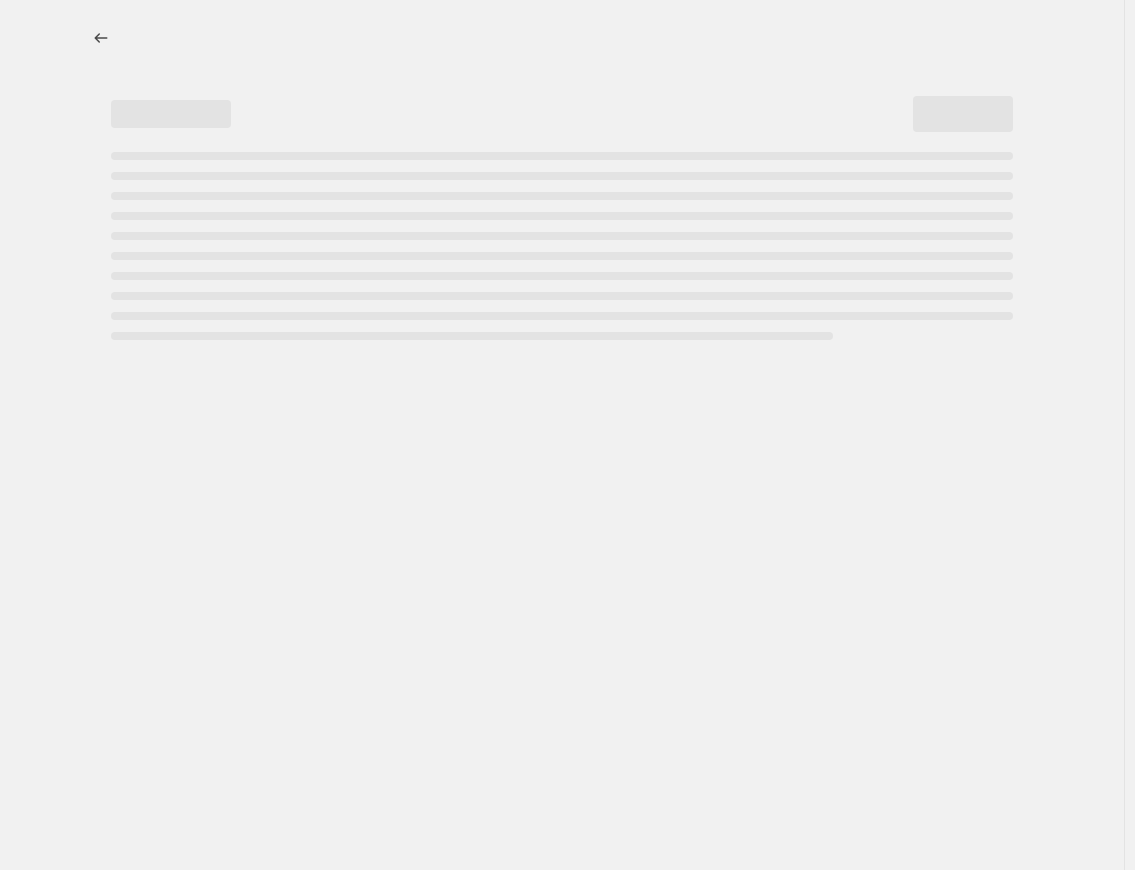 select on "percentage" 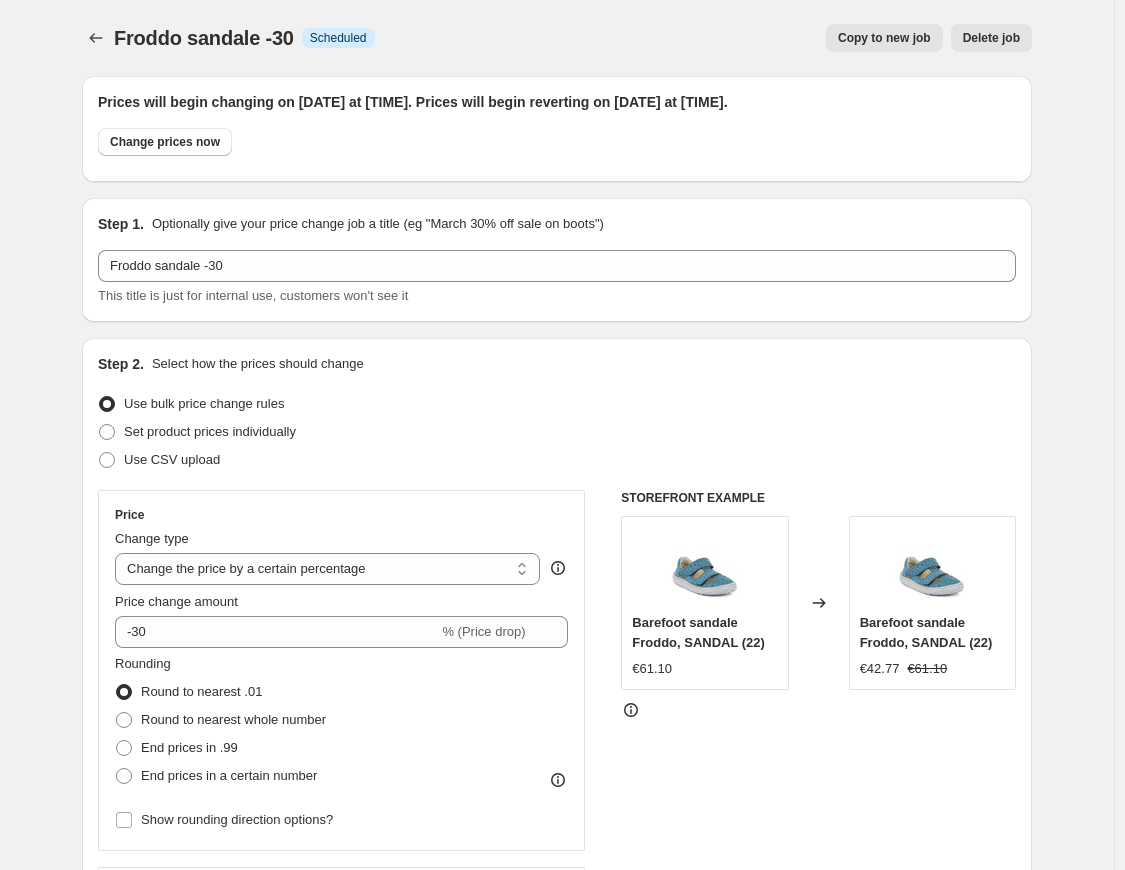 click on "Copy to new job" at bounding box center (884, 38) 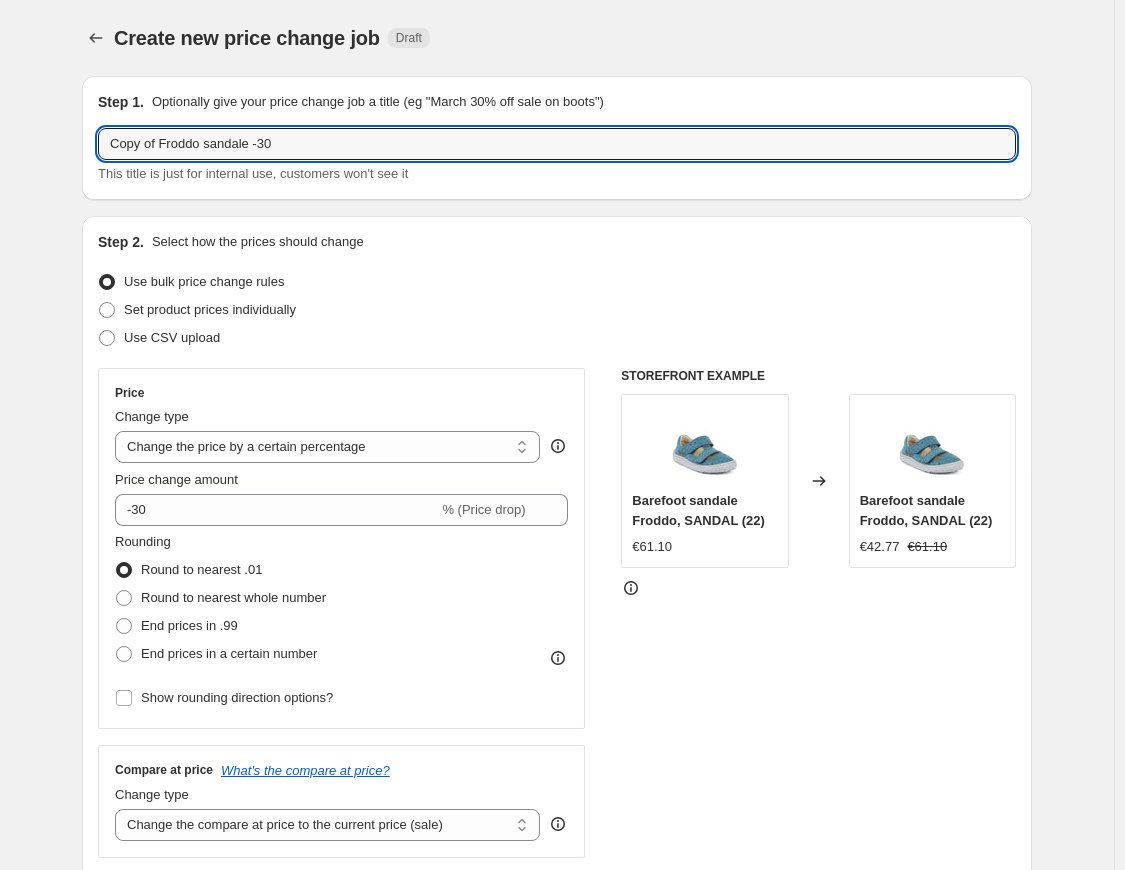 drag, startPoint x: 348, startPoint y: 145, endPoint x: -55, endPoint y: 127, distance: 403.4018 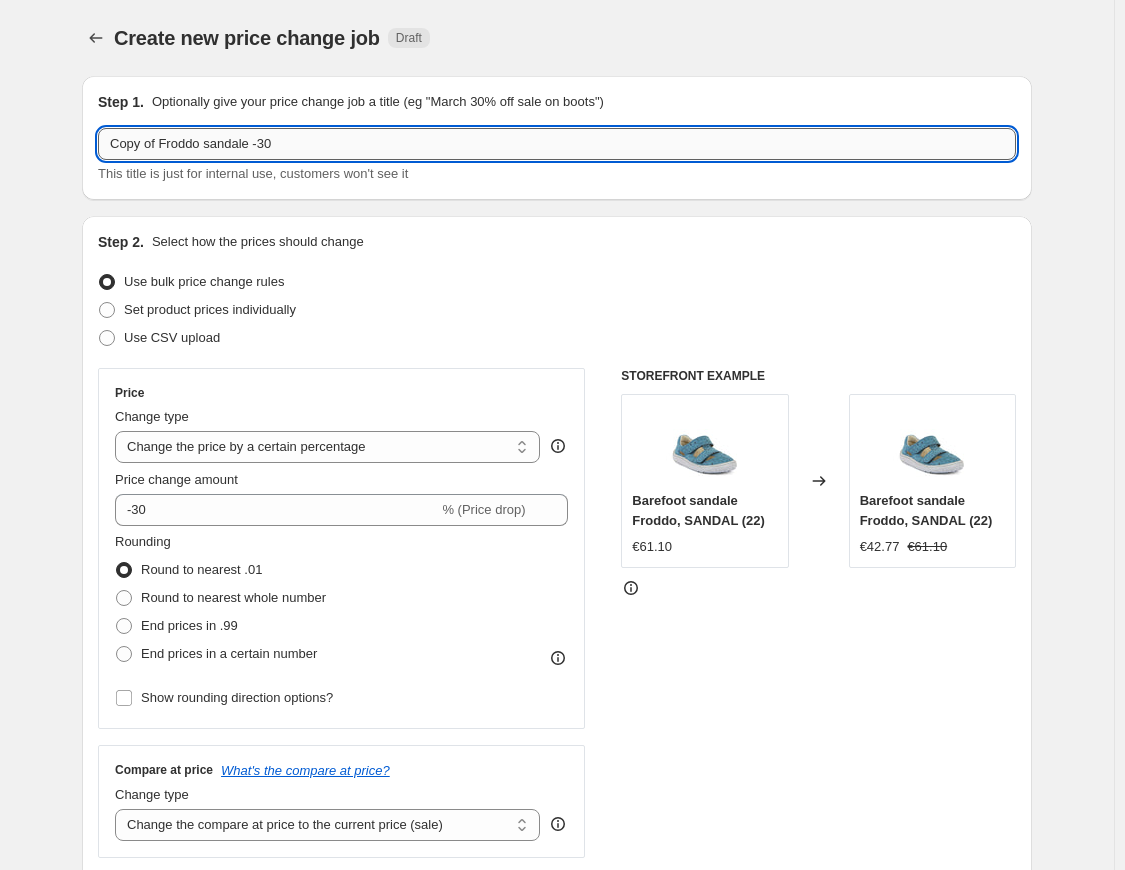 click on "Copy of Froddo sandale -30" at bounding box center [557, 144] 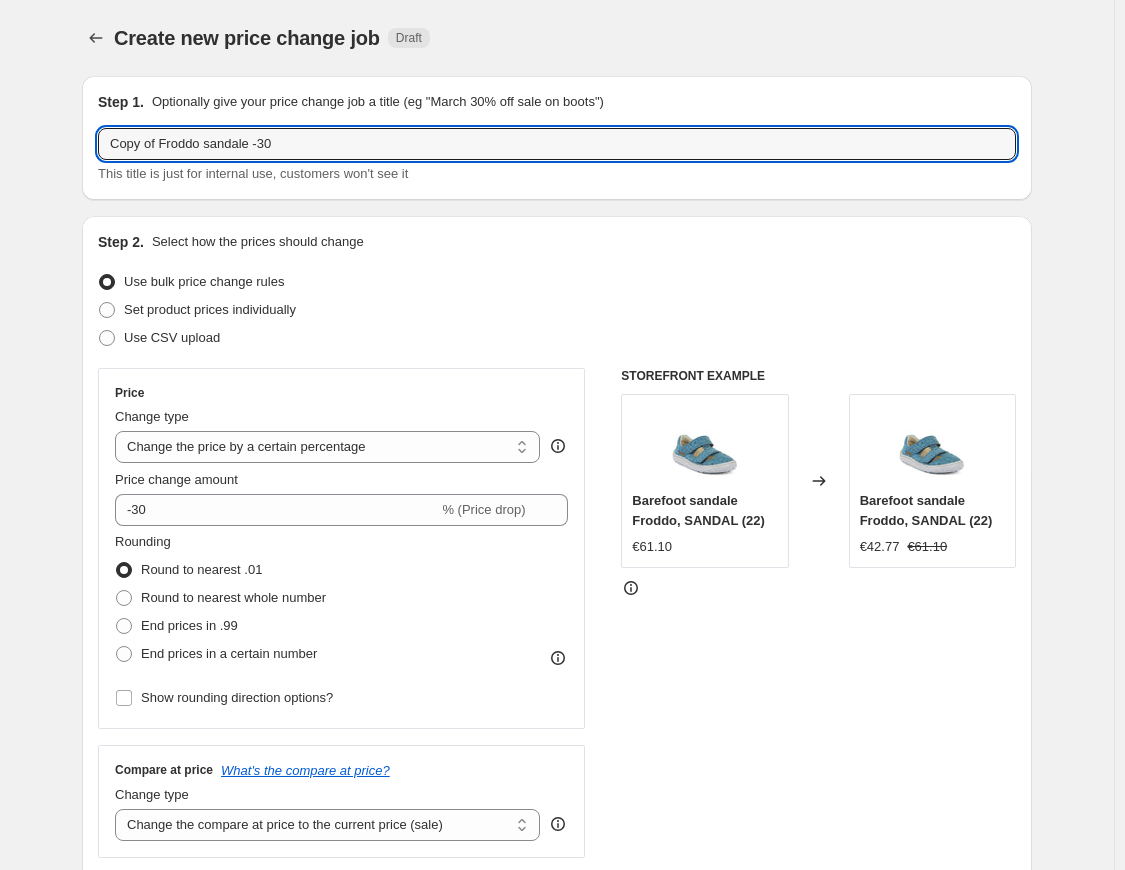 drag, startPoint x: 210, startPoint y: 143, endPoint x: 8, endPoint y: 139, distance: 202.0396 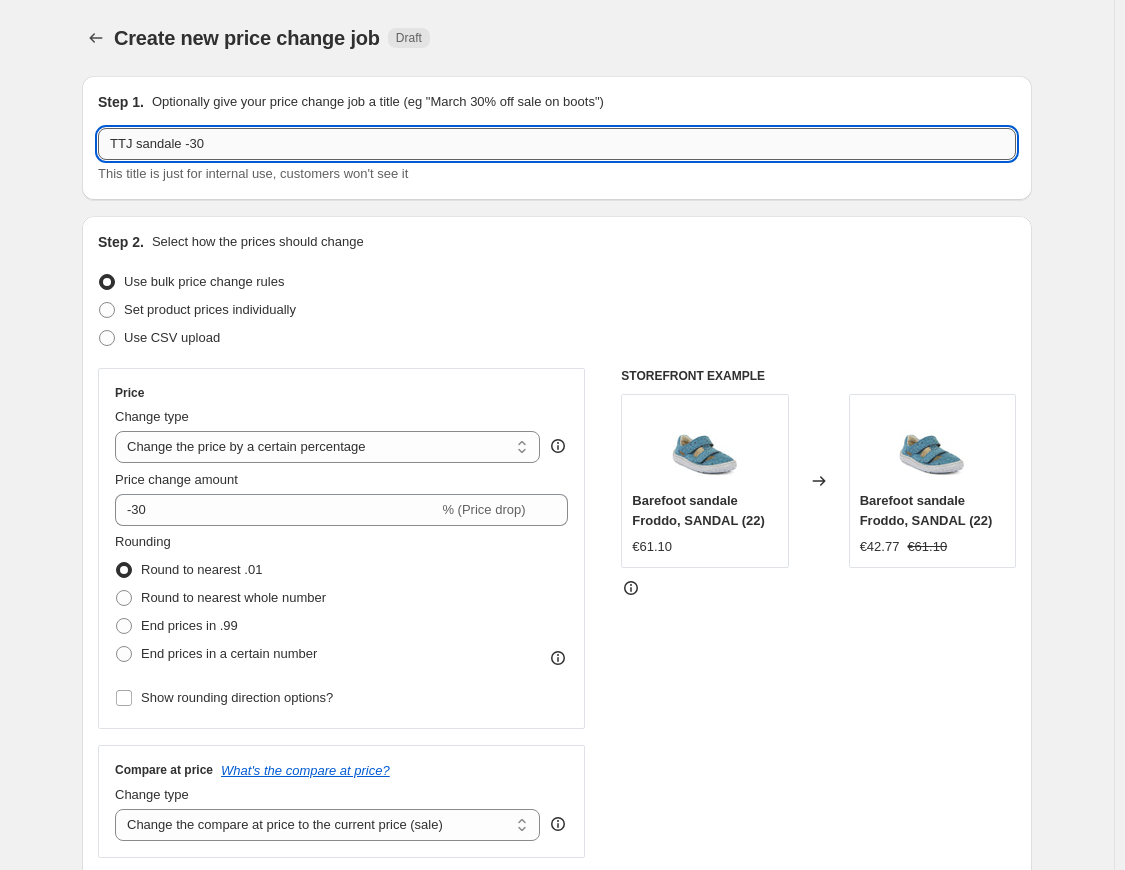 drag, startPoint x: 241, startPoint y: 147, endPoint x: 201, endPoint y: 145, distance: 40.04997 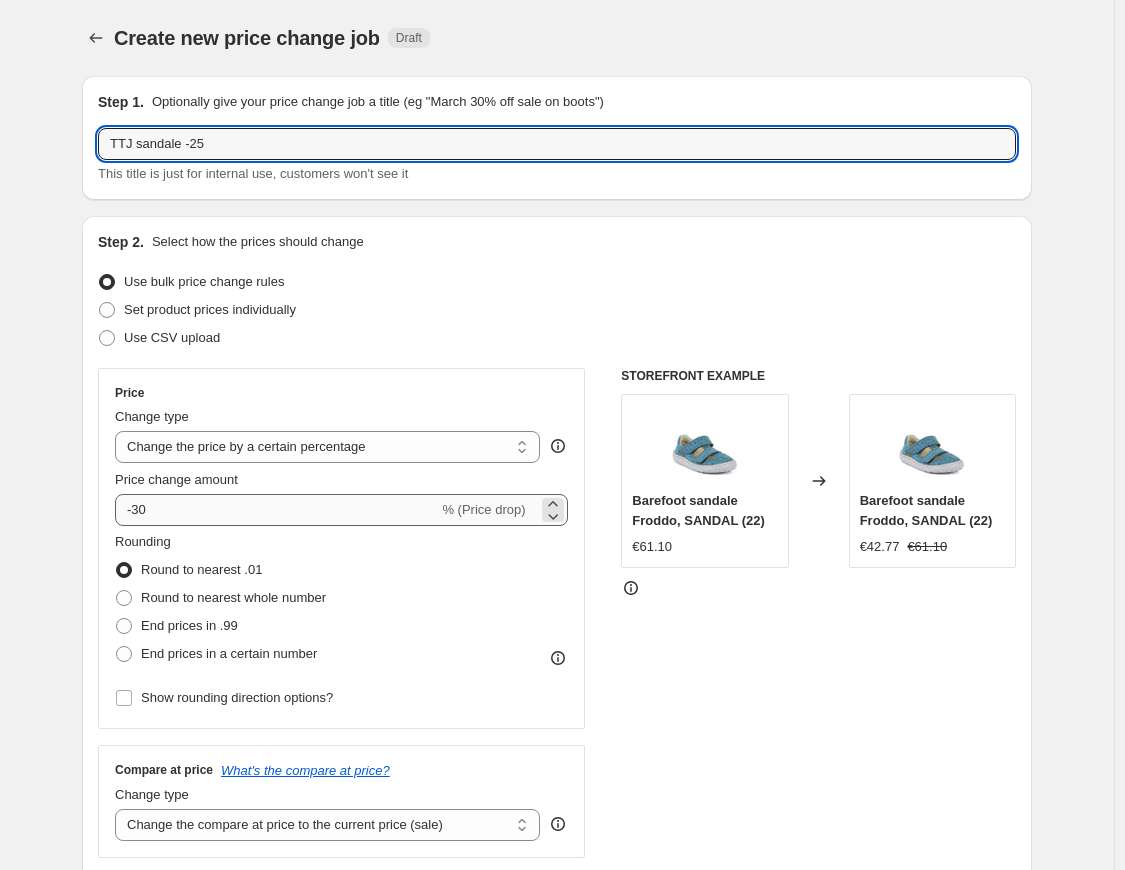 type on "TTJ sandale -25" 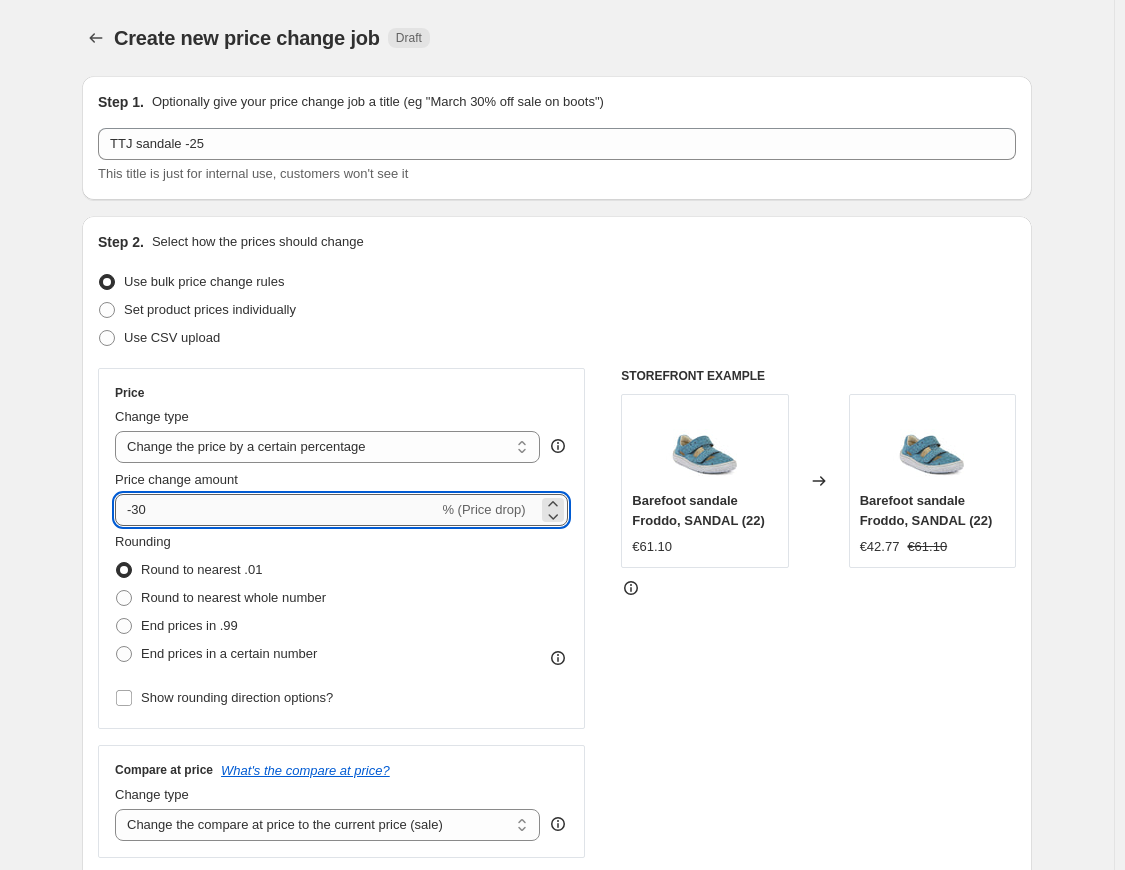 drag, startPoint x: 157, startPoint y: 509, endPoint x: 137, endPoint y: 507, distance: 20.09975 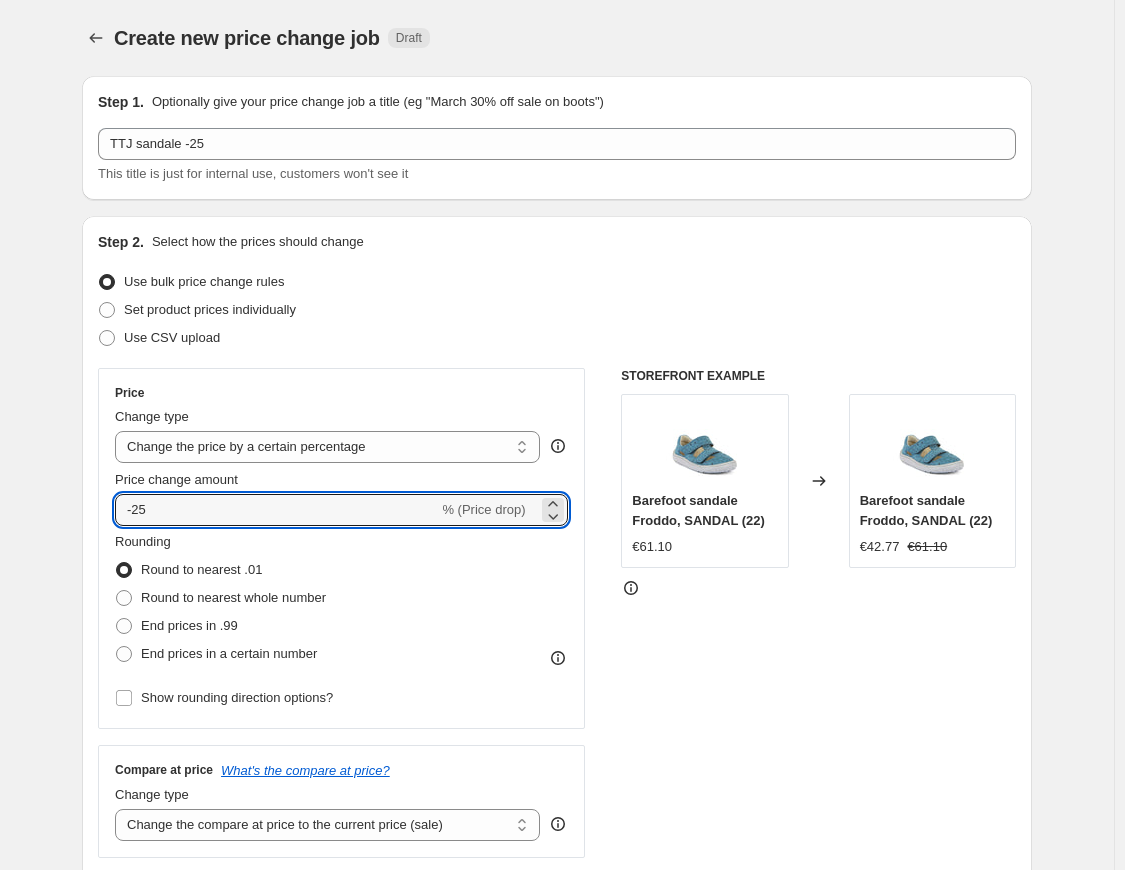 type on "-25" 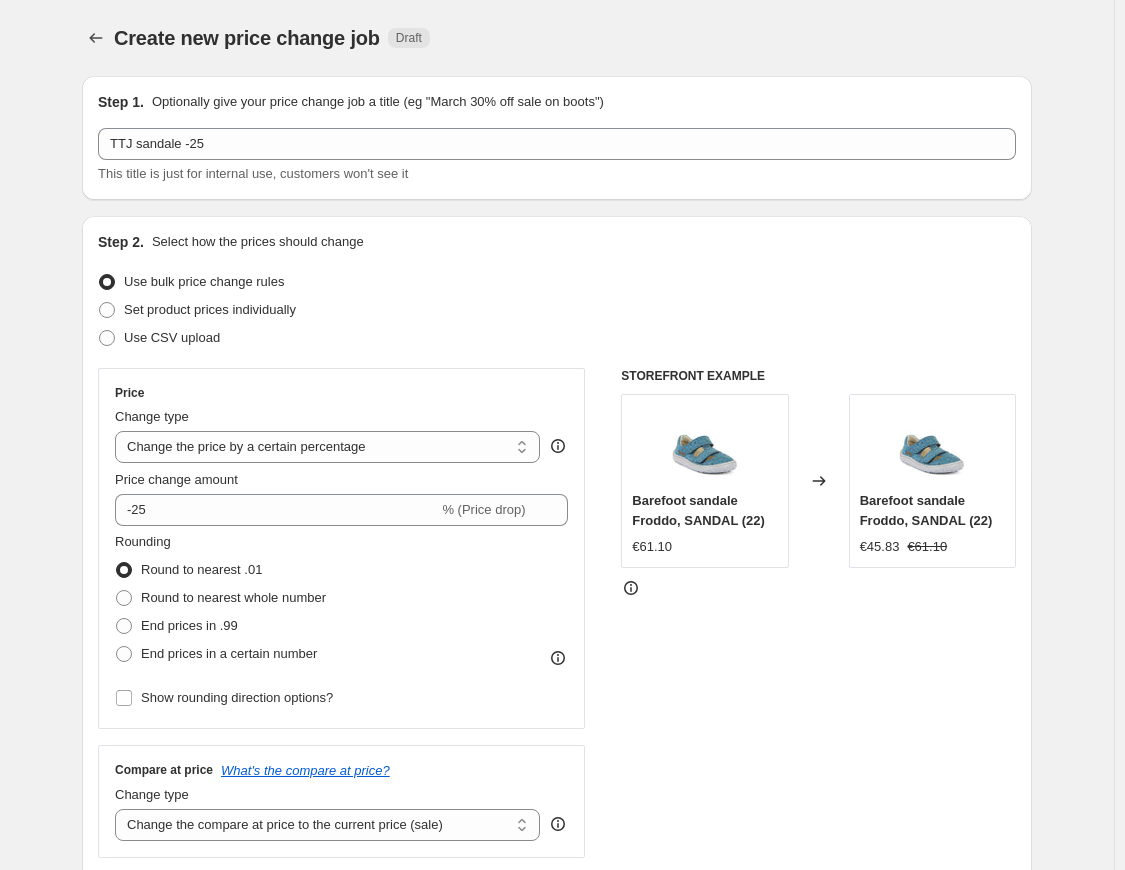 click on "Create new price change job. This page is ready Create new price change job Draft Step 1. Optionally give your price change job a title (eg "March 30% off sale on boots") TTJ sandale -25 This title is just for internal use, customers won't see it Step 2. Select how the prices should change Use bulk price change rules Set product prices individually Use CSV upload Price Change type Change the price to a certain amount Change the price by a certain amount Change the price by a certain percentage Change the price to the current compare at price (price before sale) Change the price by a certain amount relative to the compare at price Change the price by a certain percentage relative to the compare at price Don't change the price Change the price by a certain percentage relative to the cost per item Change price to certain cost margin Change the price by a certain percentage Price change amount -25 % (Price drop) Rounding" at bounding box center [557, 1178] 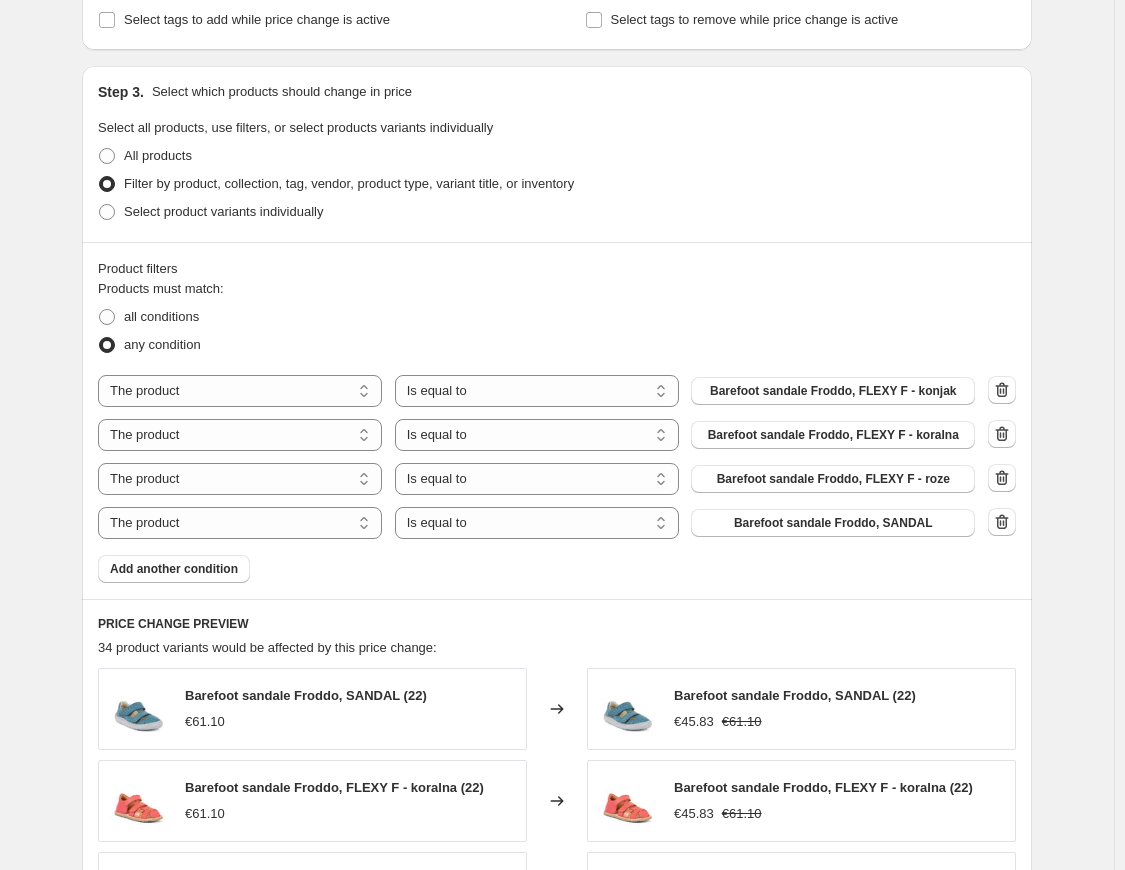 scroll, scrollTop: 900, scrollLeft: 0, axis: vertical 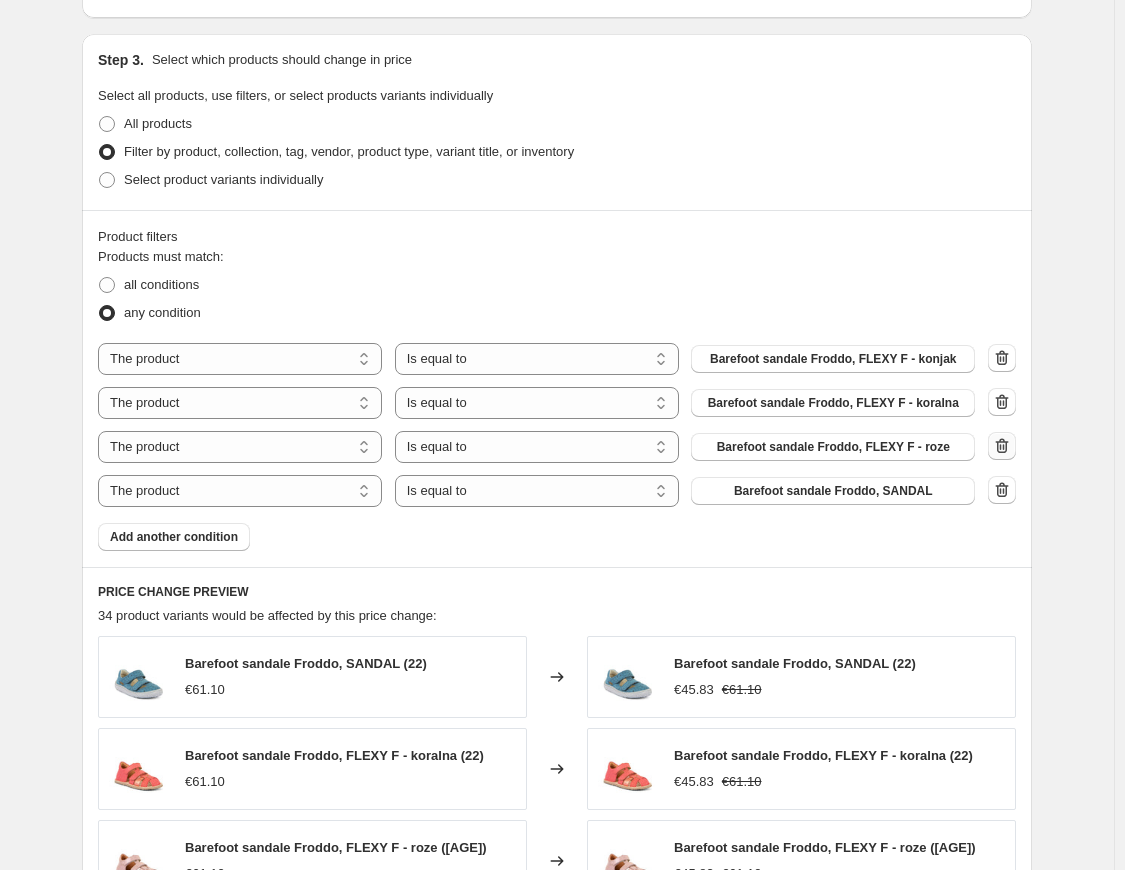 click 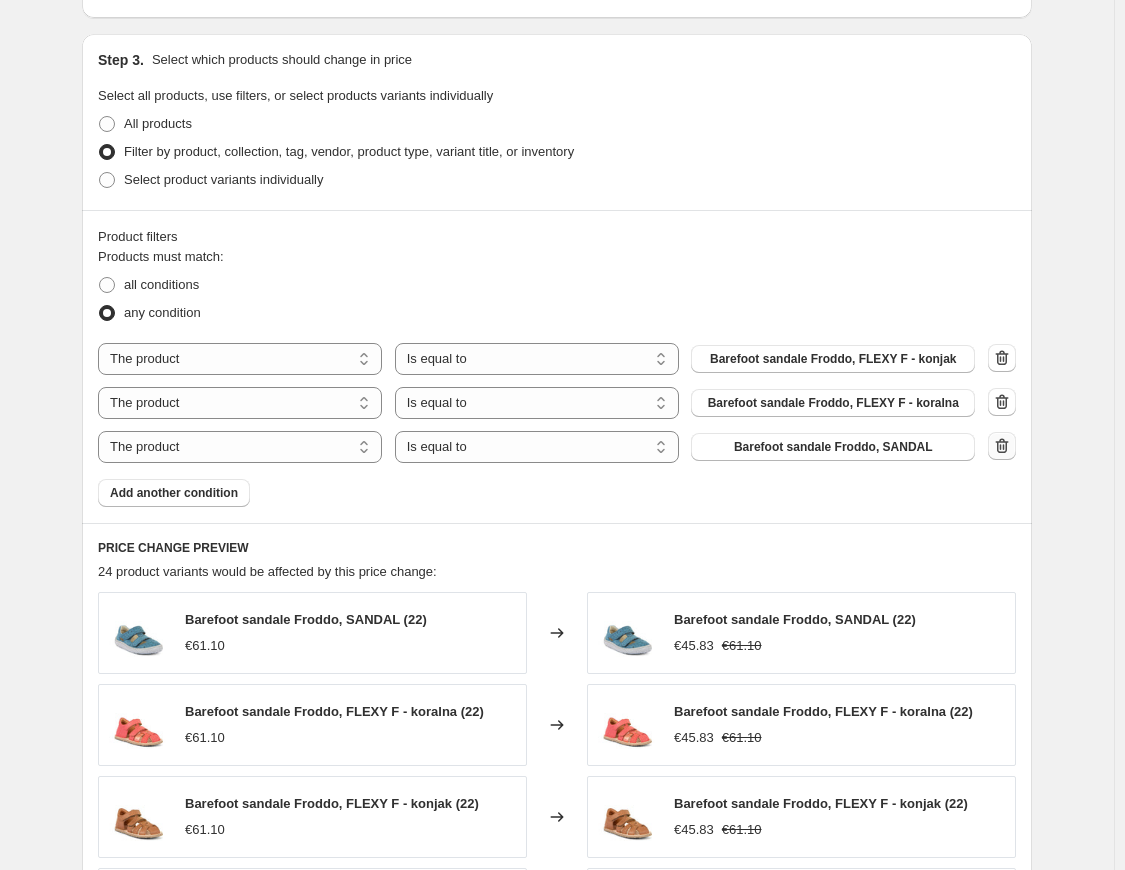 click 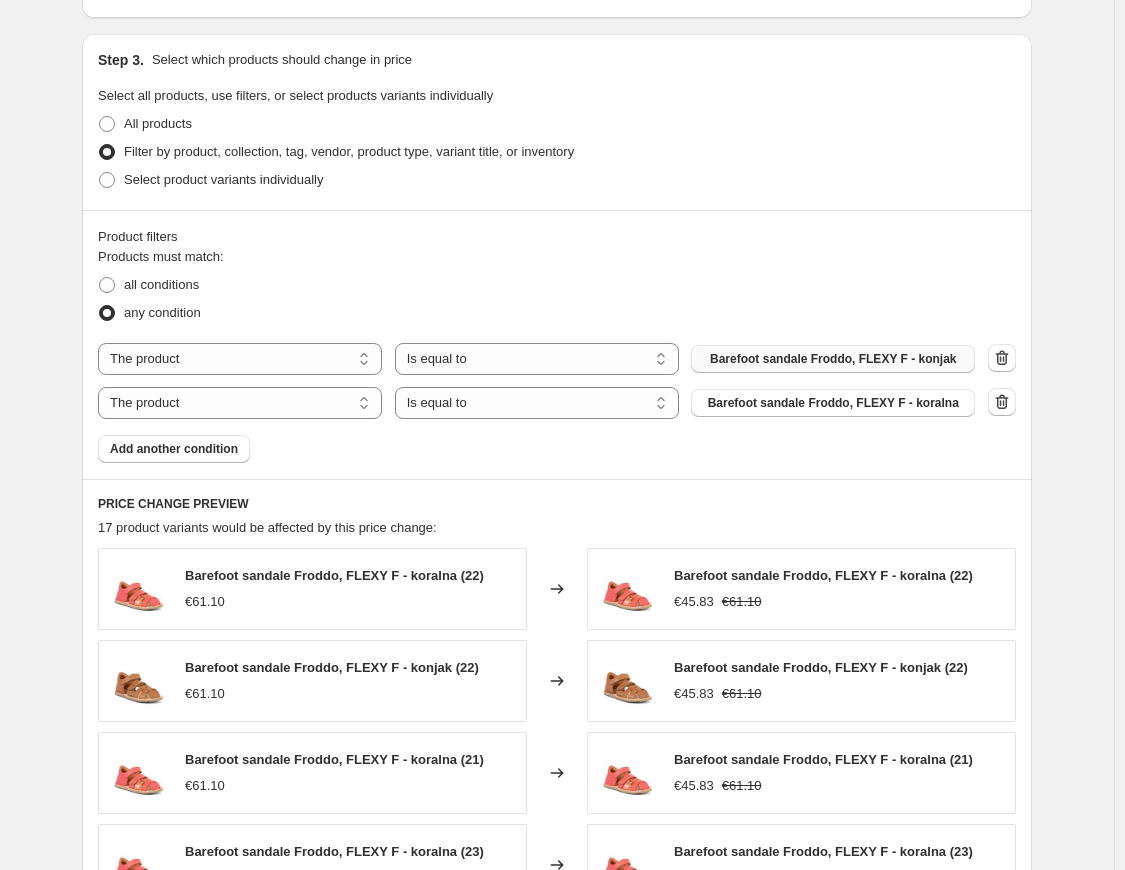 click on "Barefoot sandale Froddo, FLEXY F - konjak" at bounding box center [833, 359] 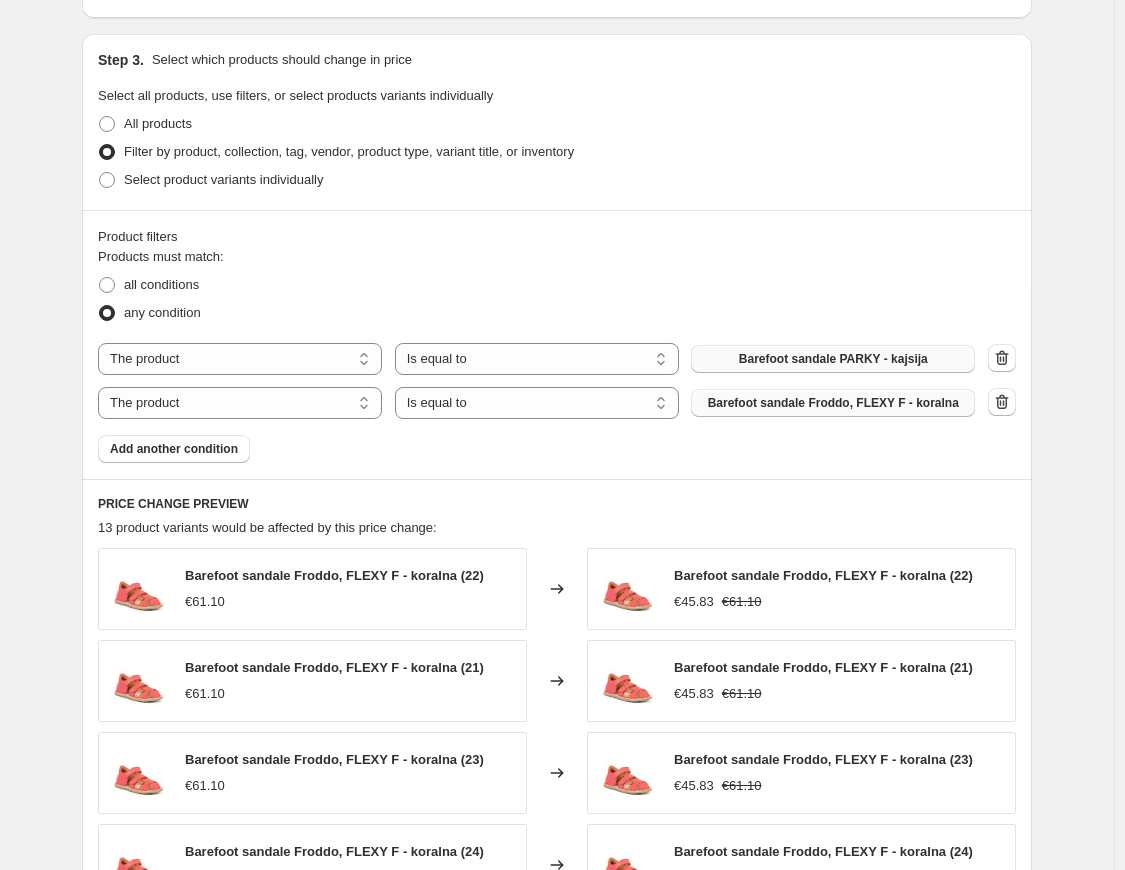 click on "Barefoot sandale Froddo, FLEXY F - koralna" at bounding box center (833, 403) 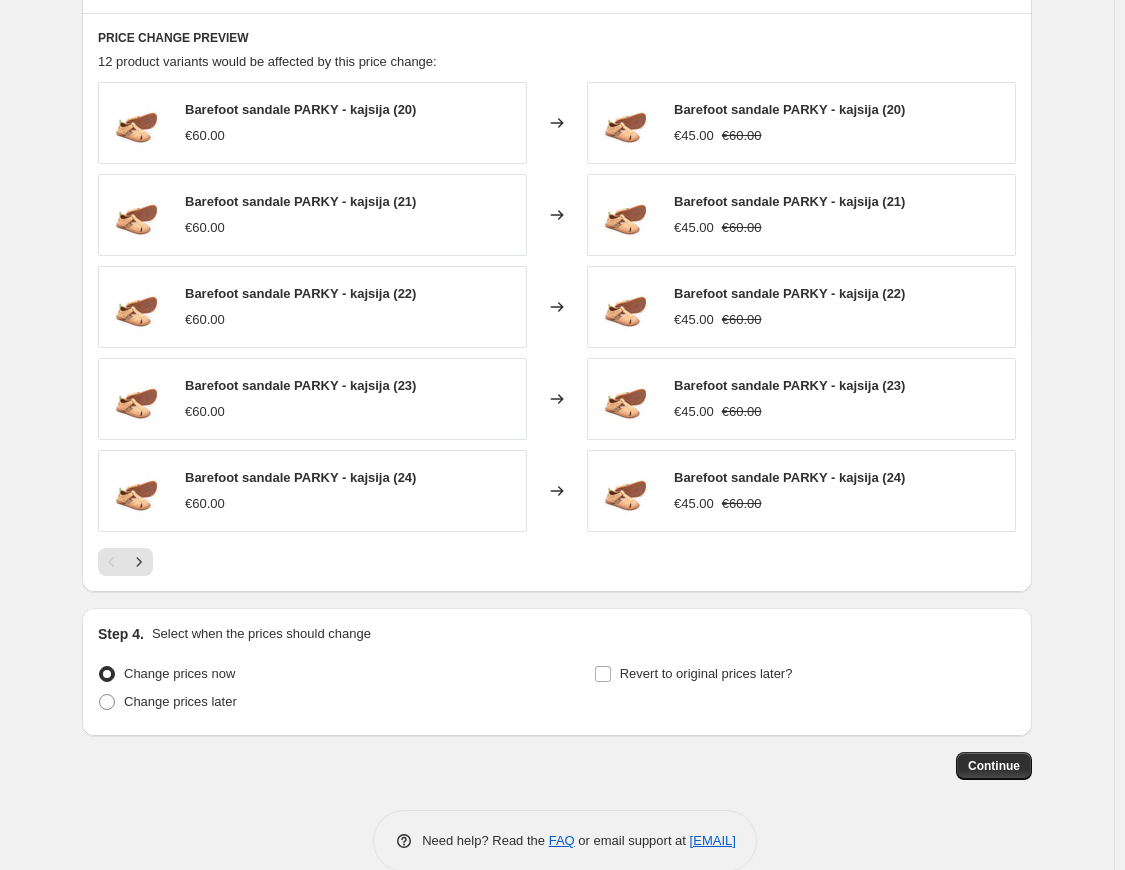 scroll, scrollTop: 1394, scrollLeft: 0, axis: vertical 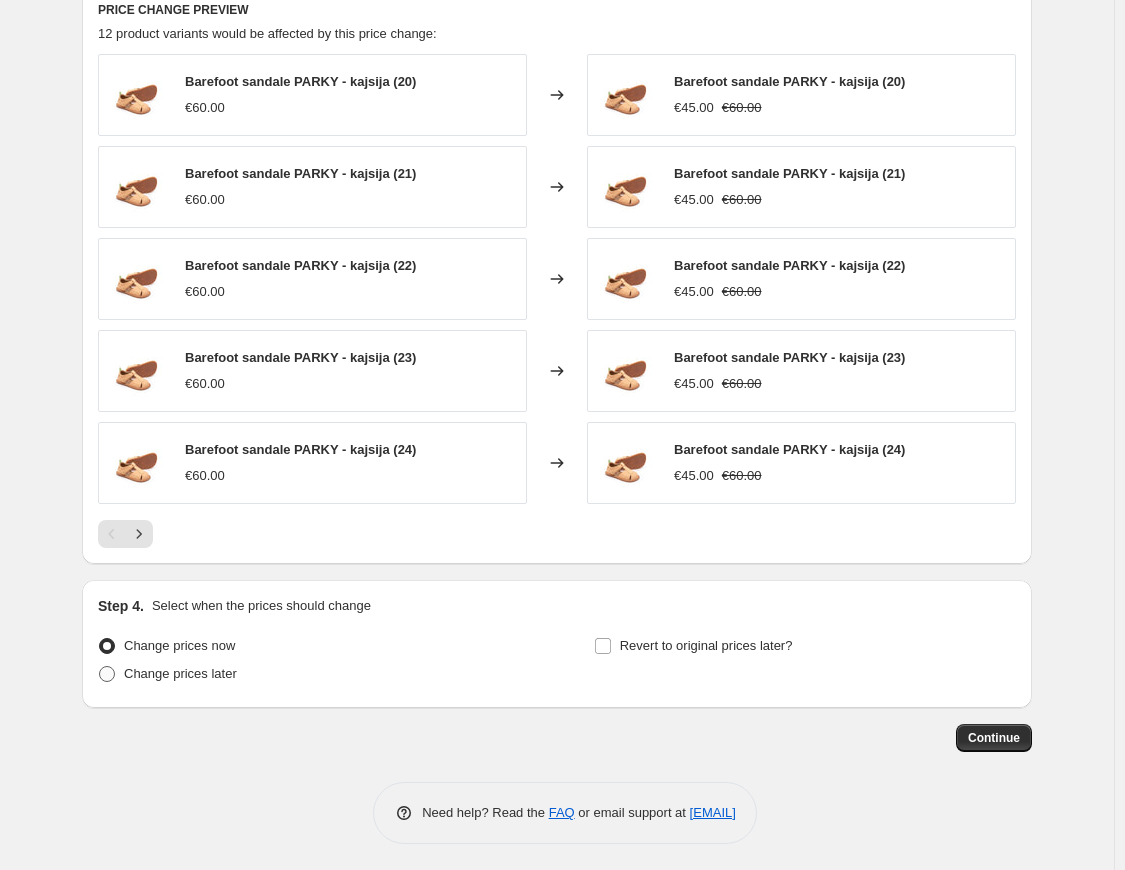 click on "Change prices later" at bounding box center (180, 673) 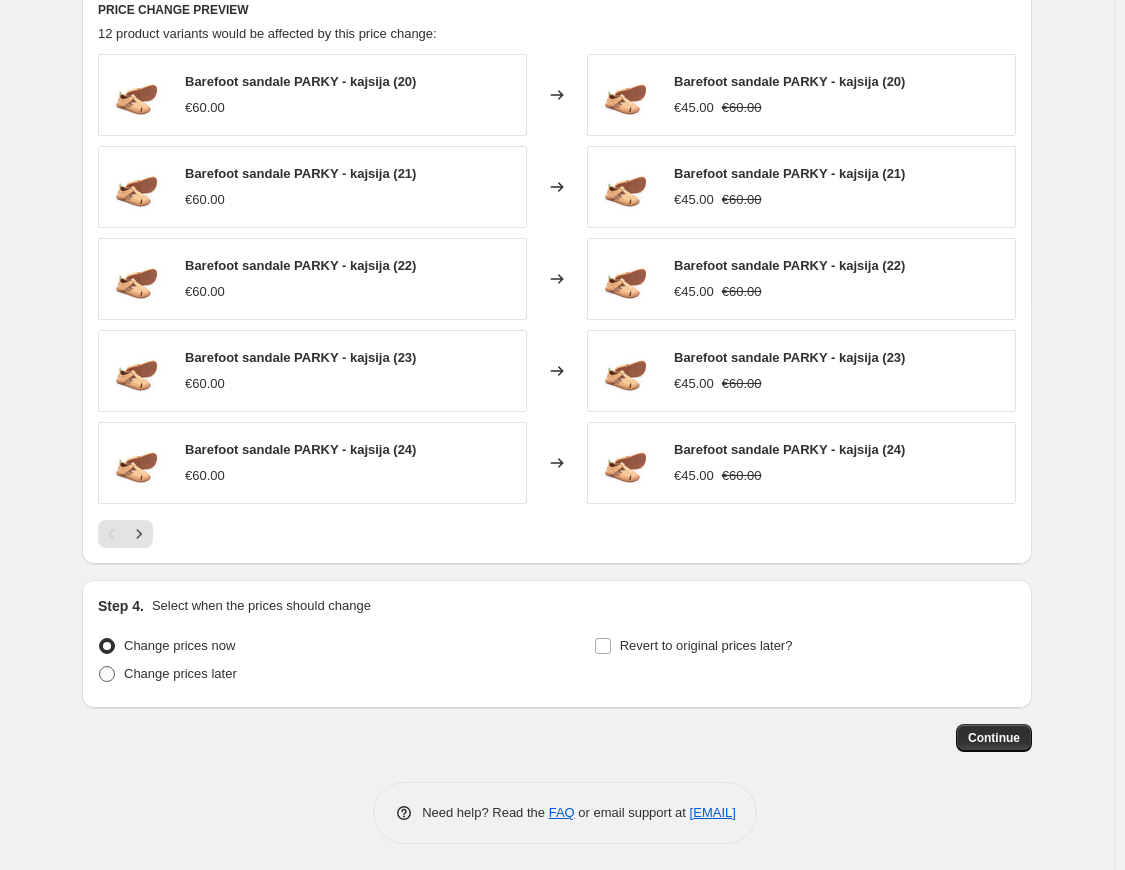 radio on "true" 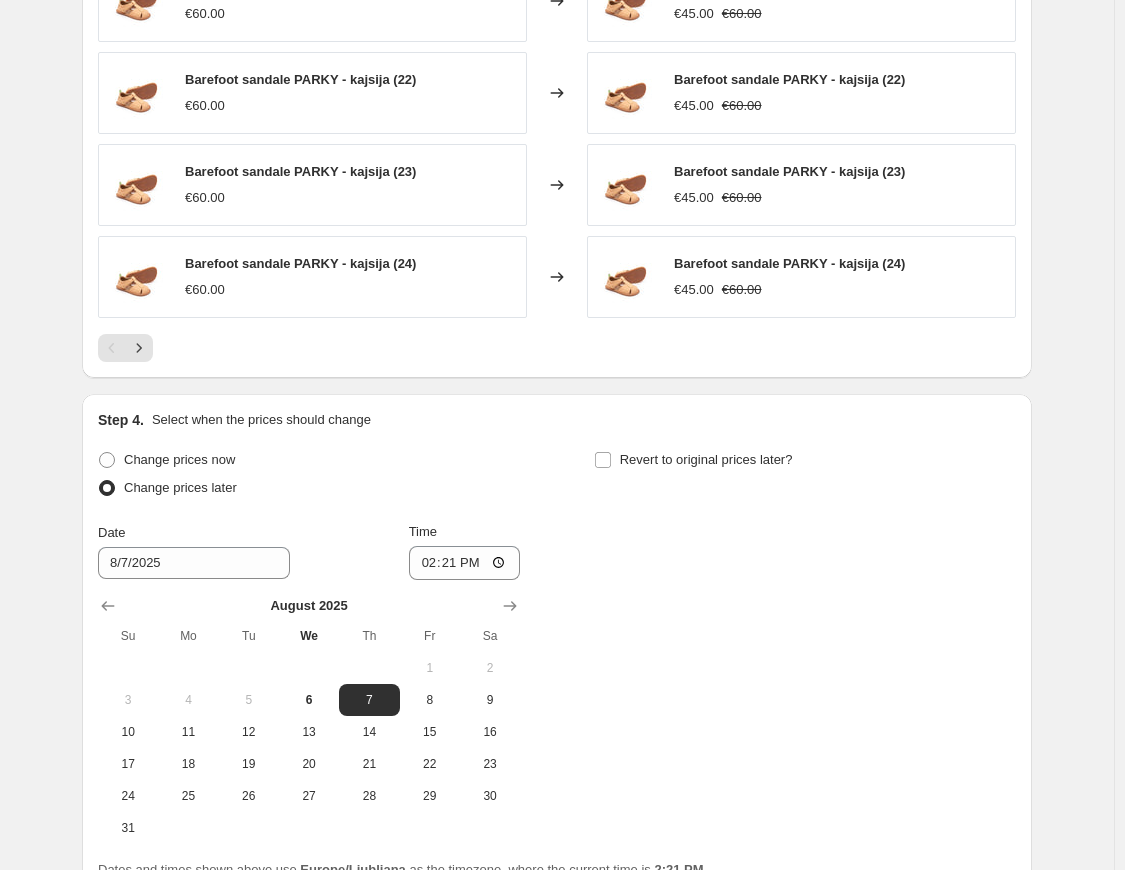 scroll, scrollTop: 1768, scrollLeft: 0, axis: vertical 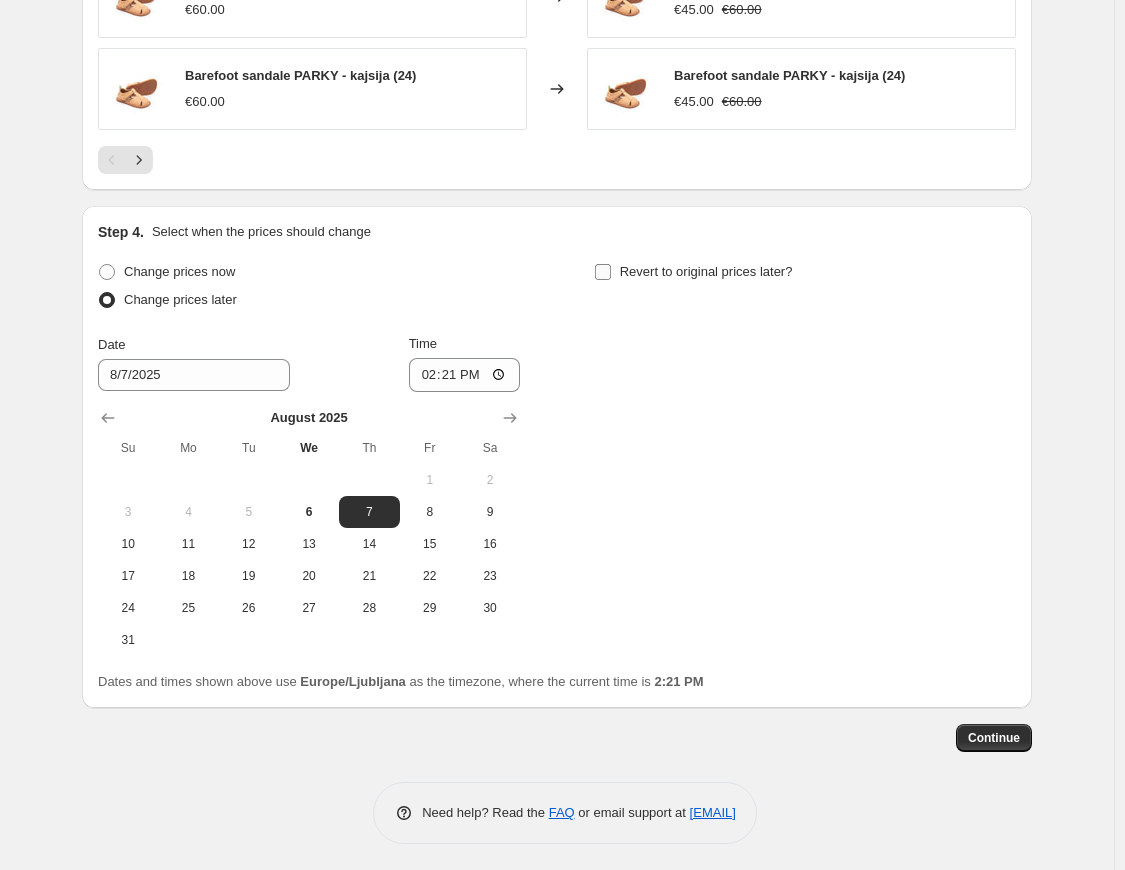 click on "Revert to original prices later?" at bounding box center [603, 272] 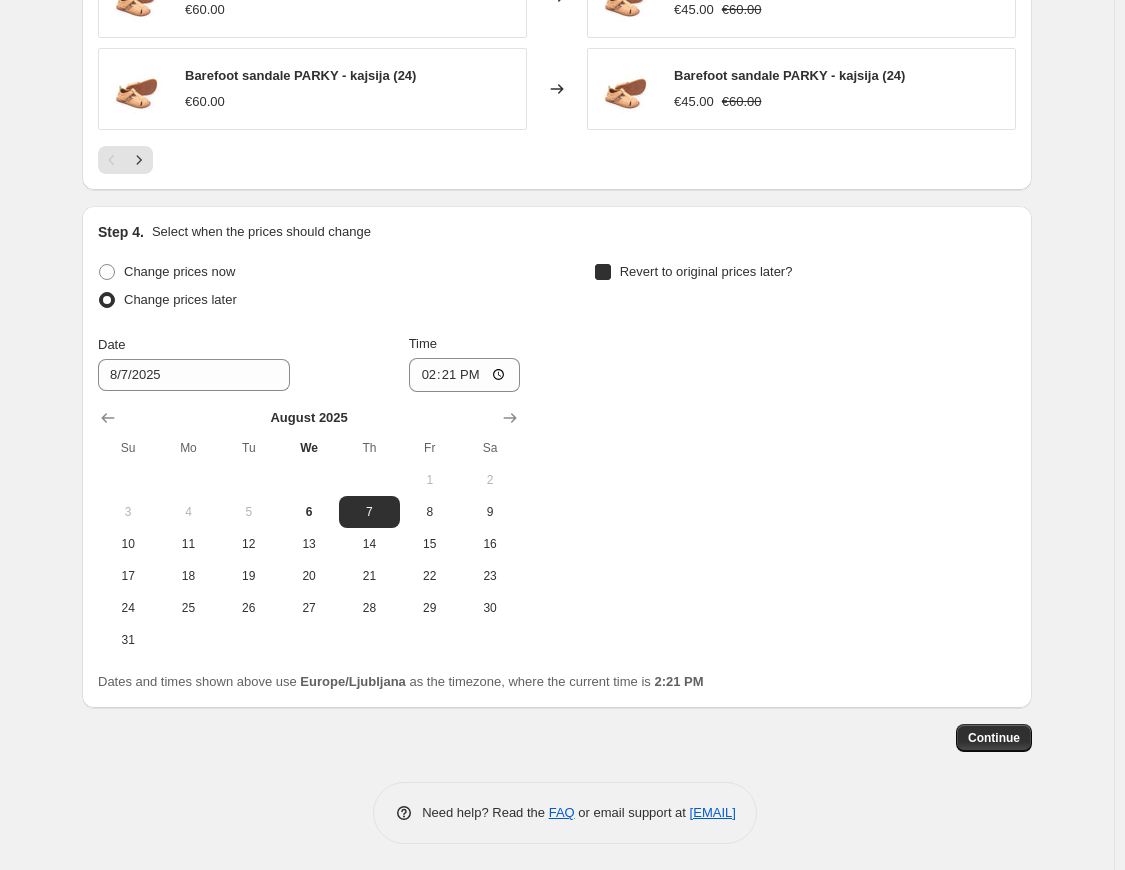 checkbox on "true" 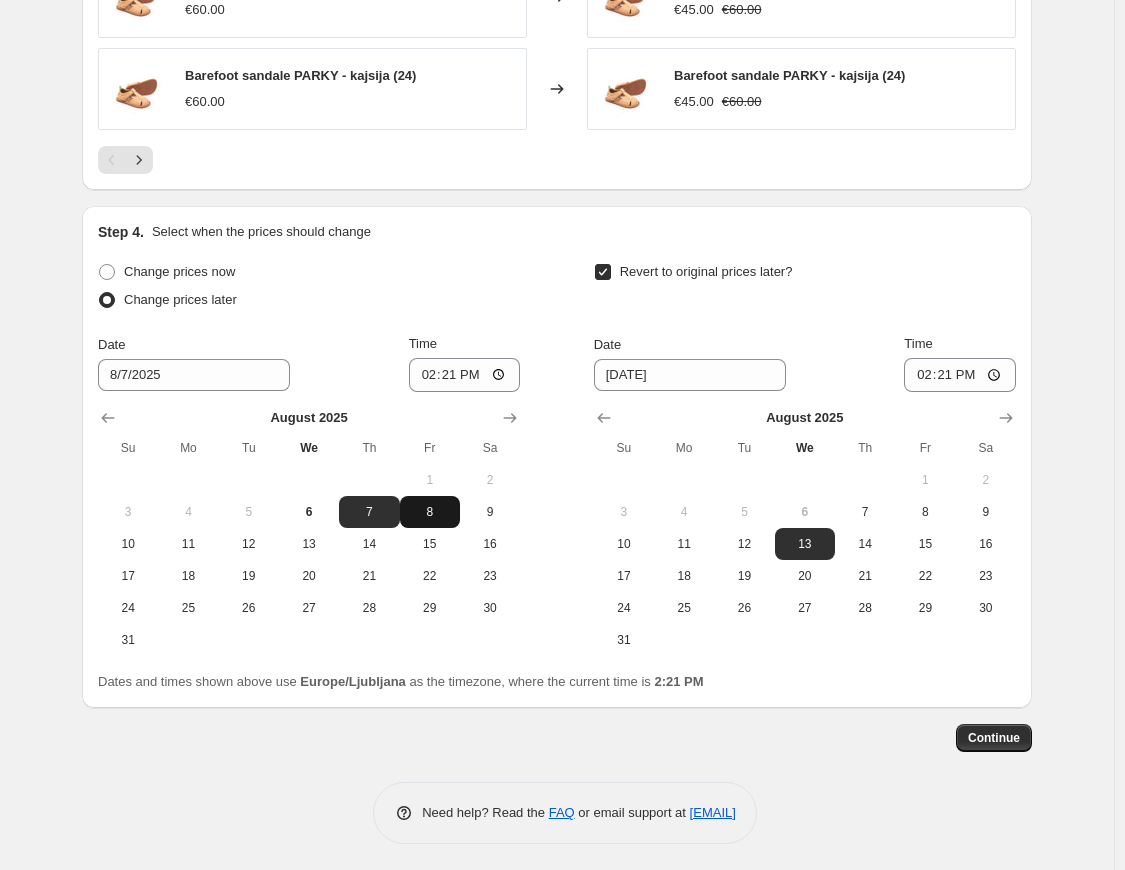 click on "8" at bounding box center (430, 512) 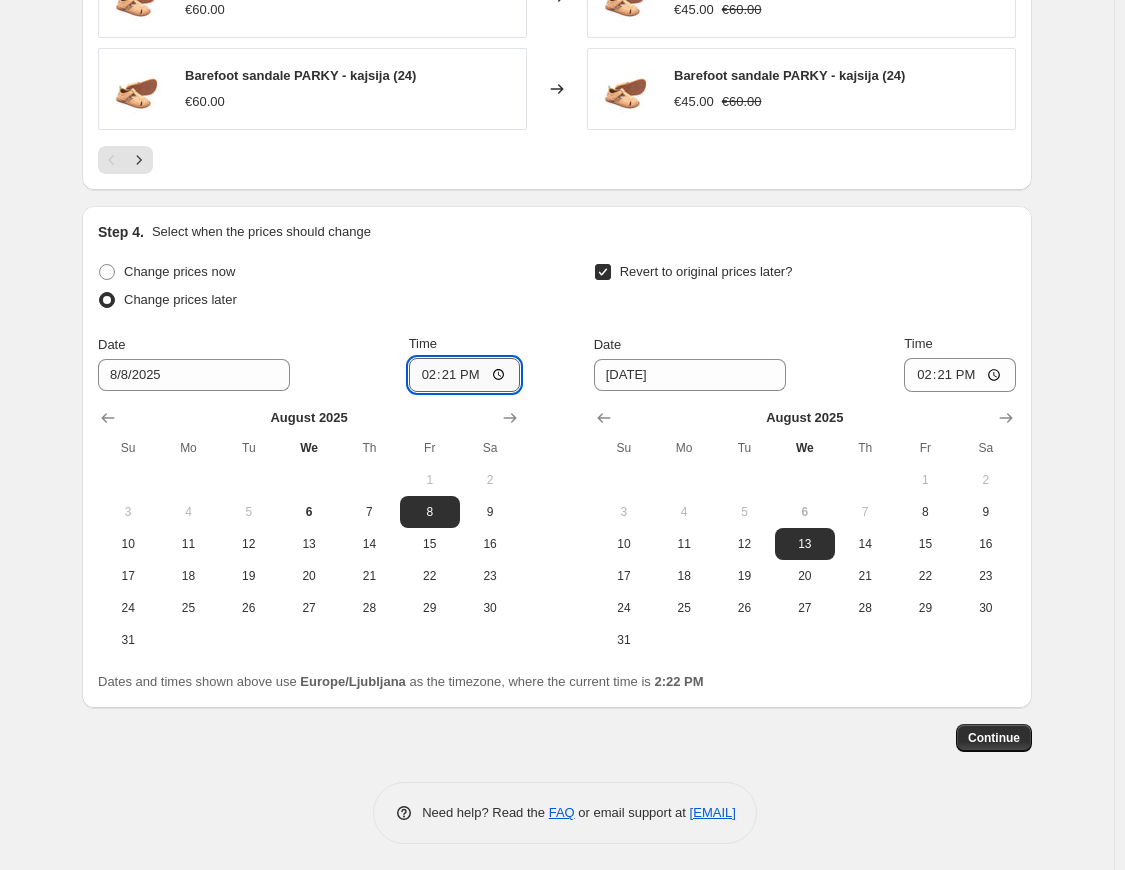 click on "14:21" at bounding box center [465, 375] 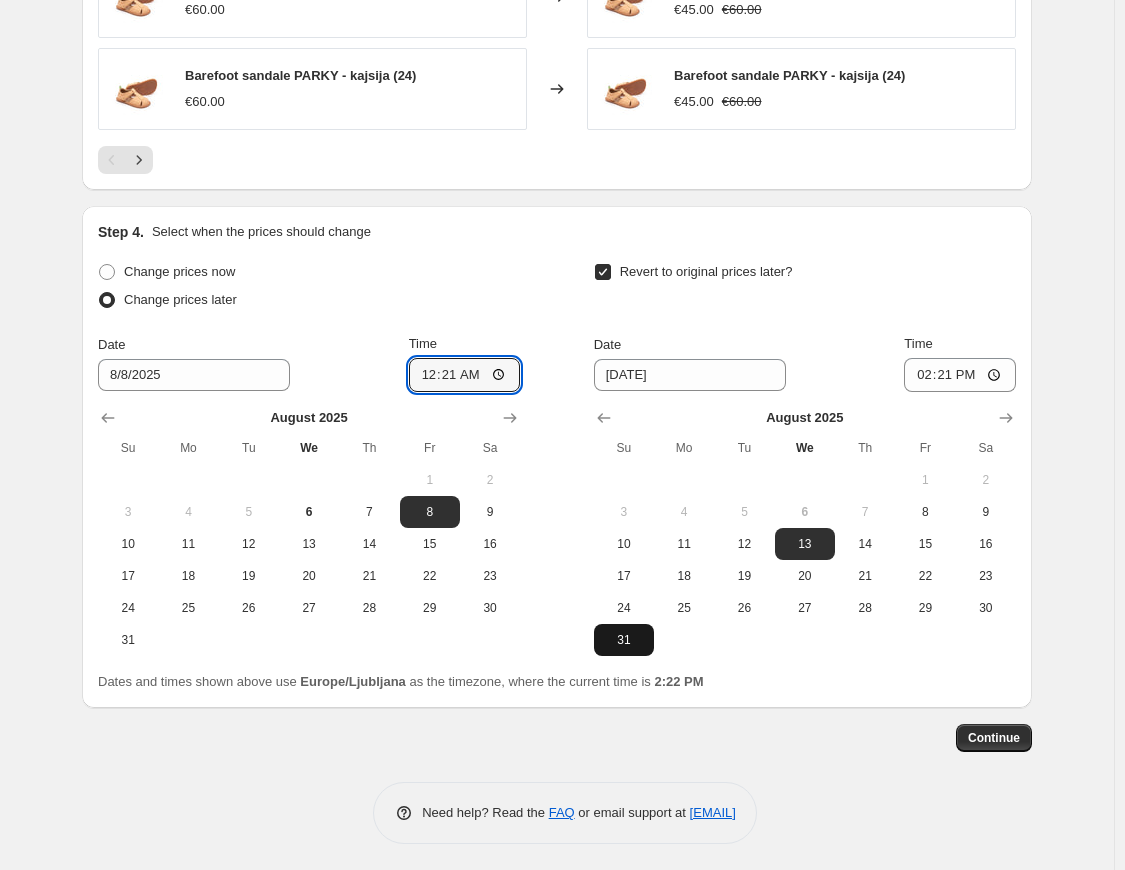 type on "00:21" 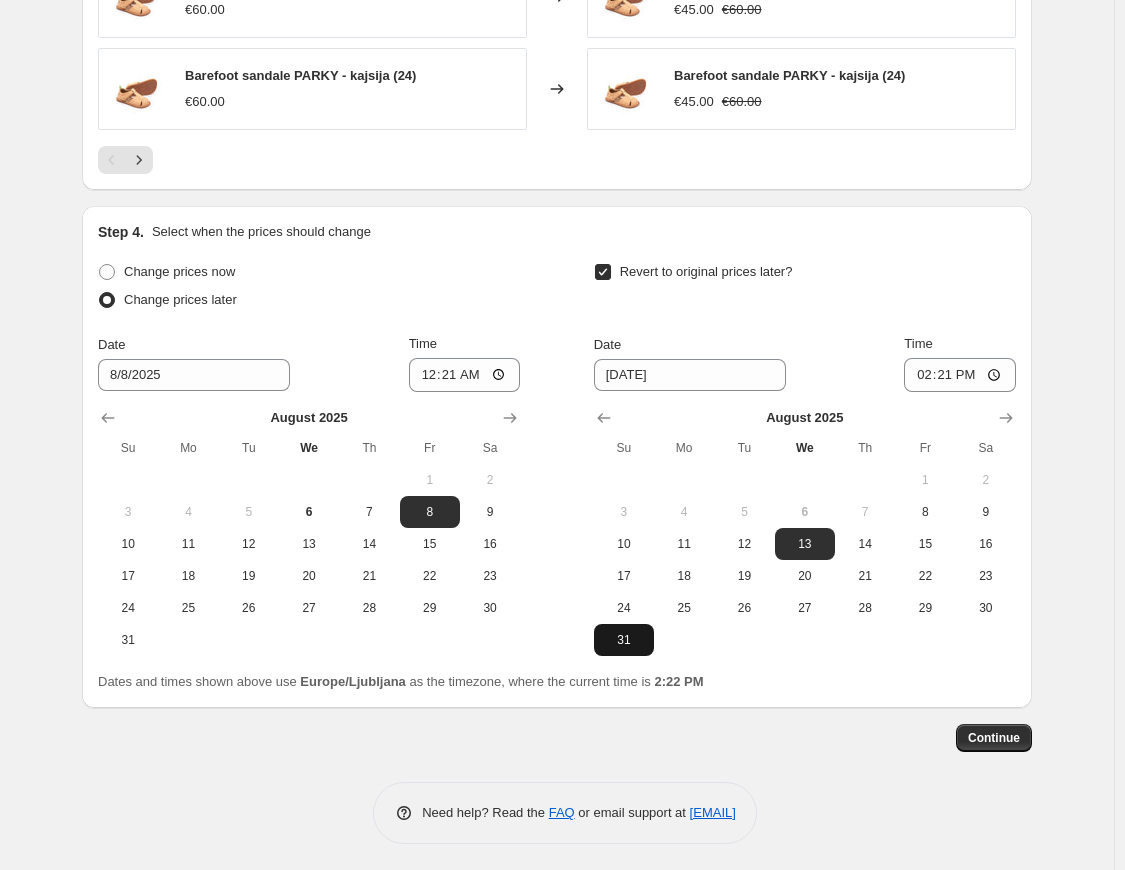 click on "31" at bounding box center [624, 640] 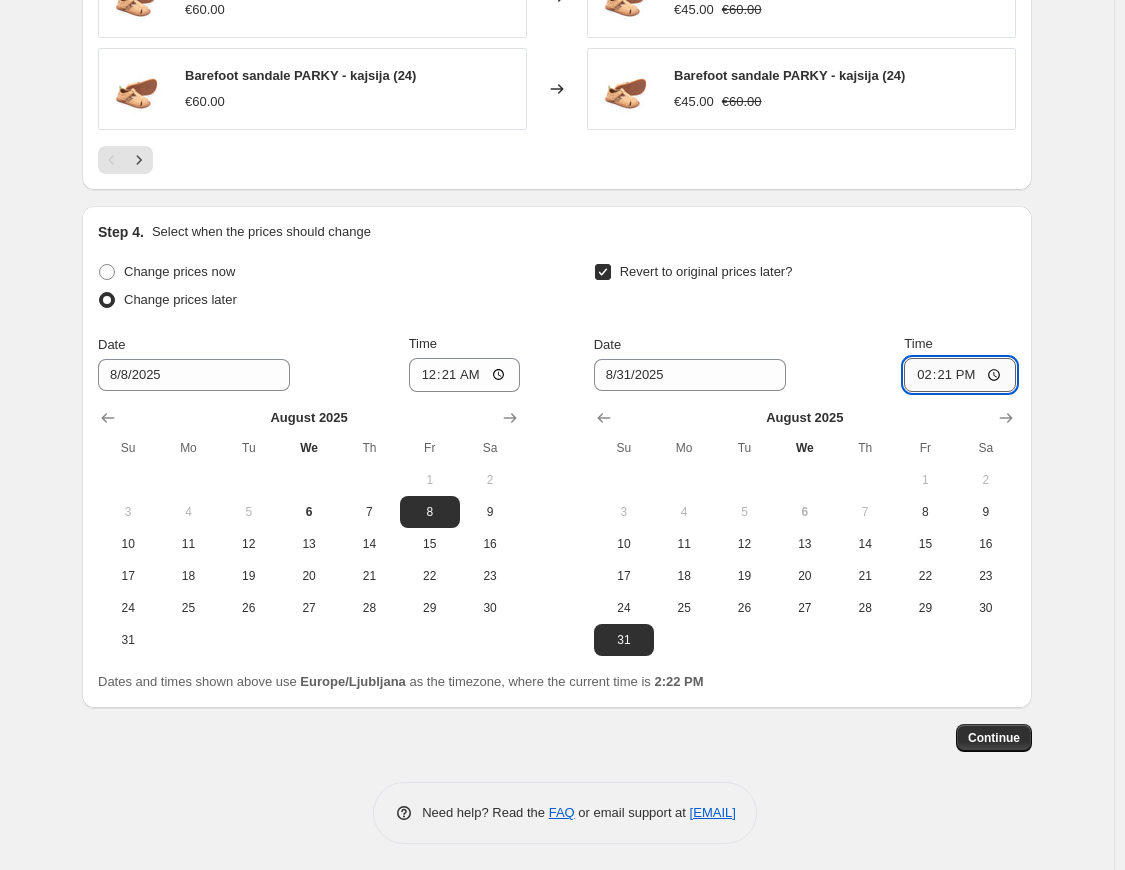 click on "14:21" at bounding box center (960, 375) 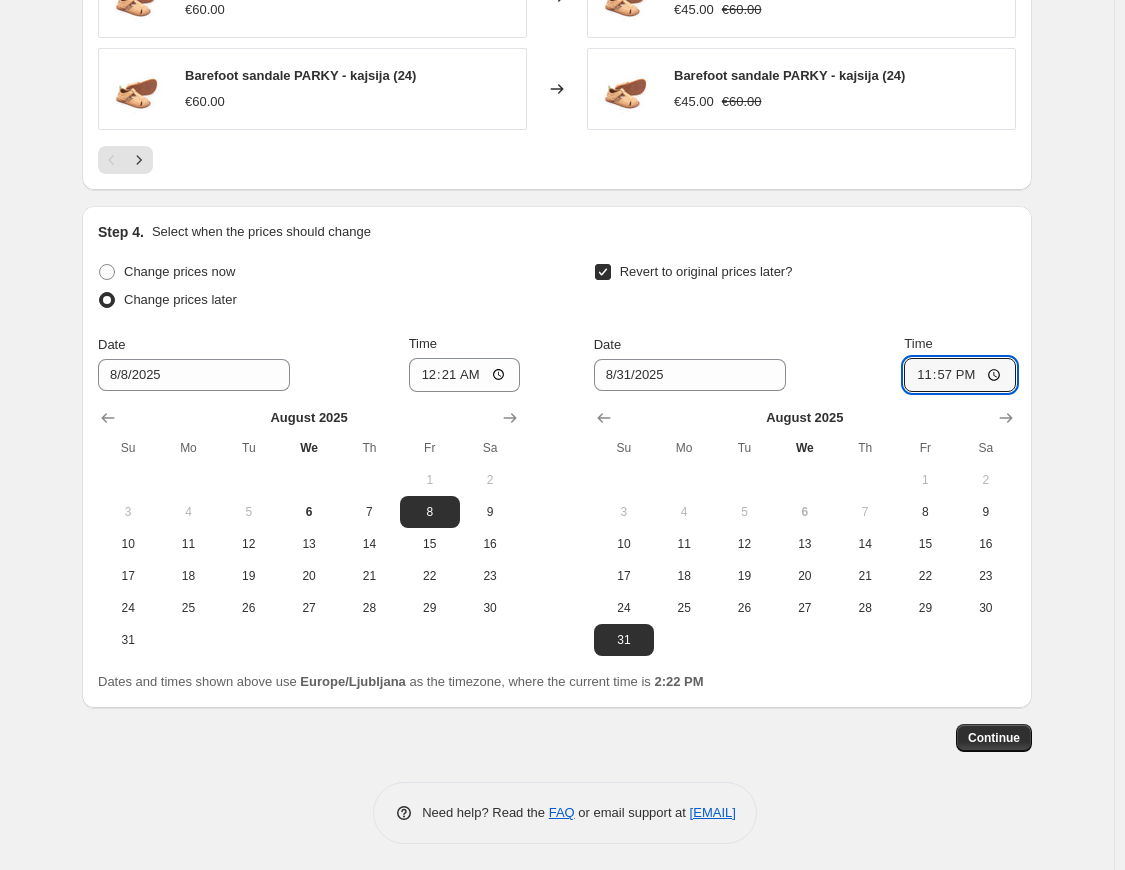 type on "23:57" 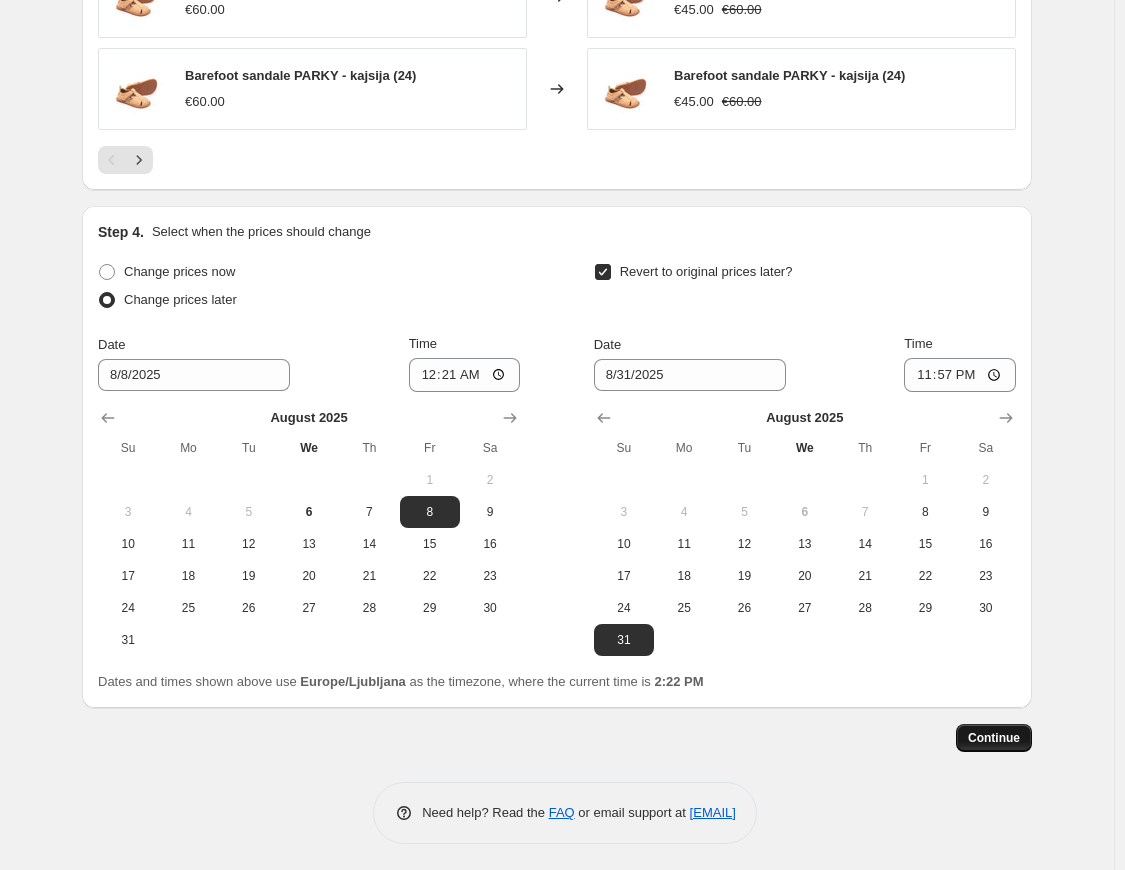 click on "Continue" at bounding box center [994, 738] 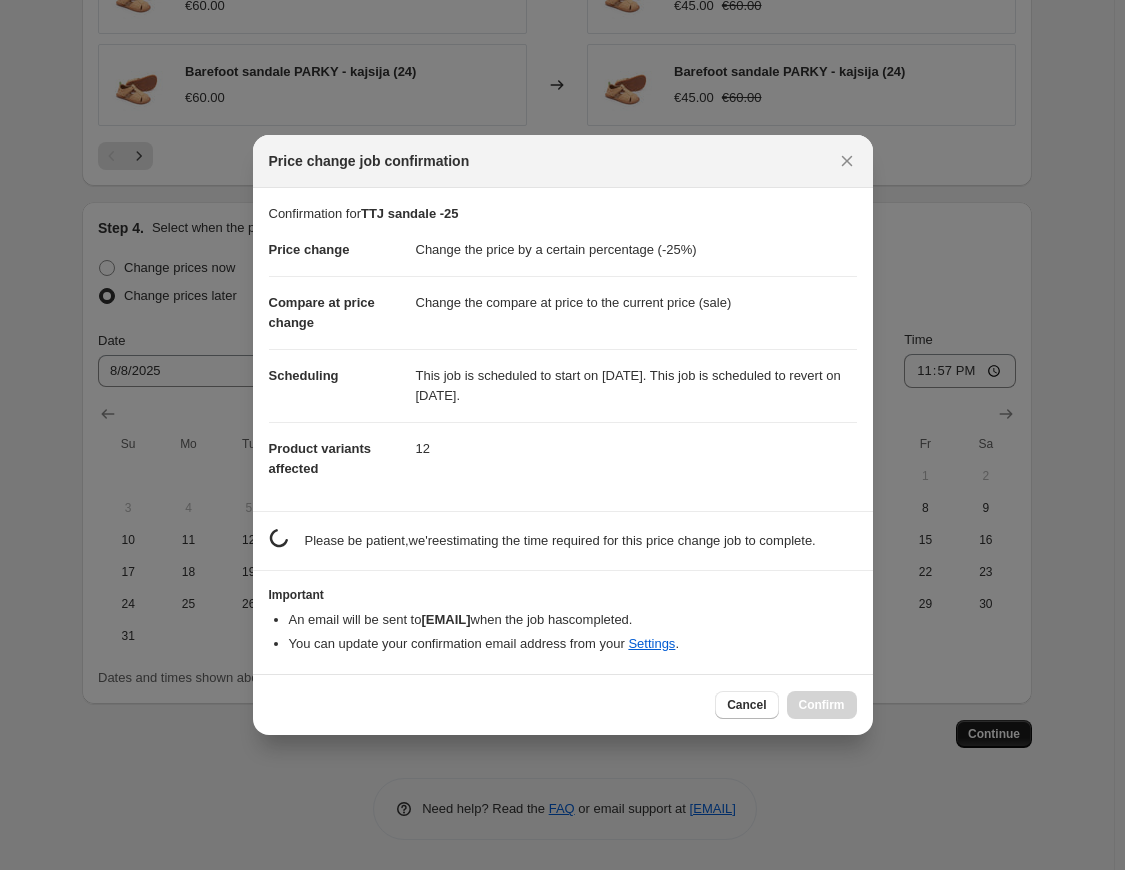scroll, scrollTop: 1768, scrollLeft: 0, axis: vertical 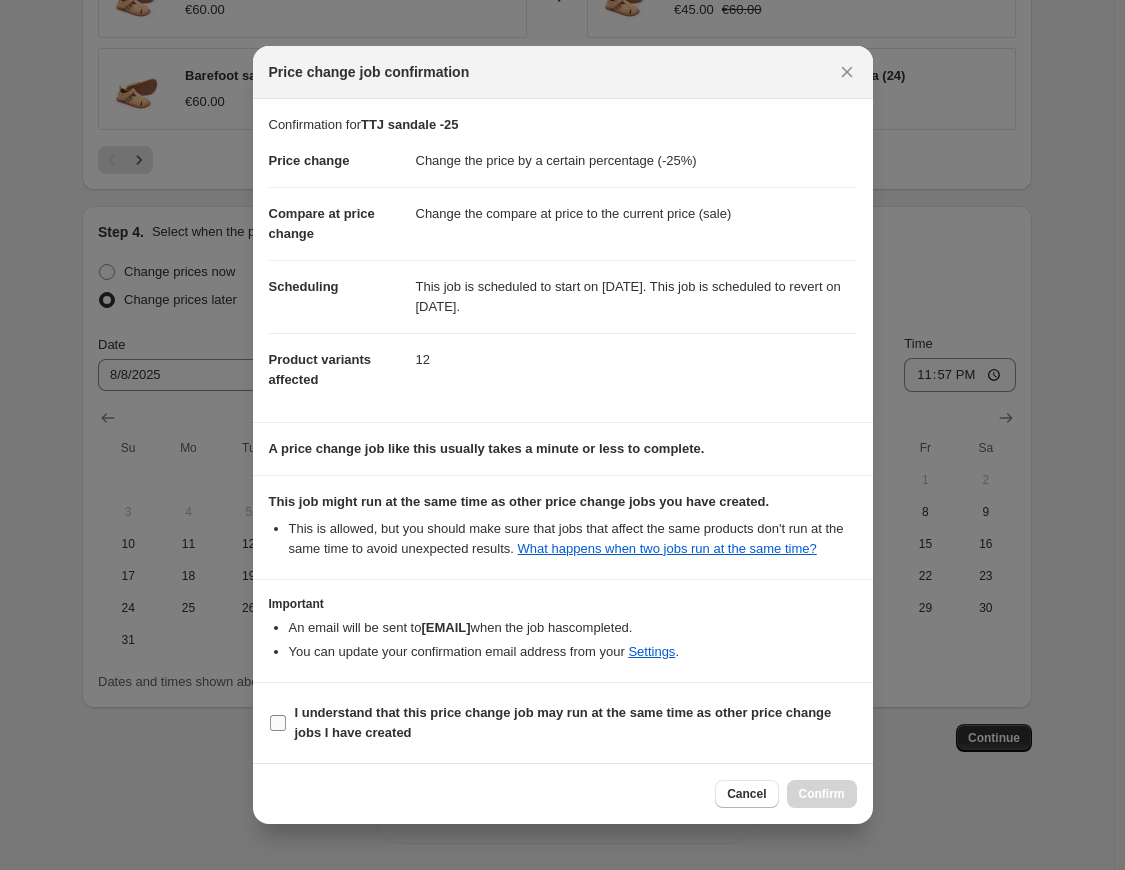 click on "I understand that this price change job may run at the same time as other price change jobs I have created" at bounding box center [576, 723] 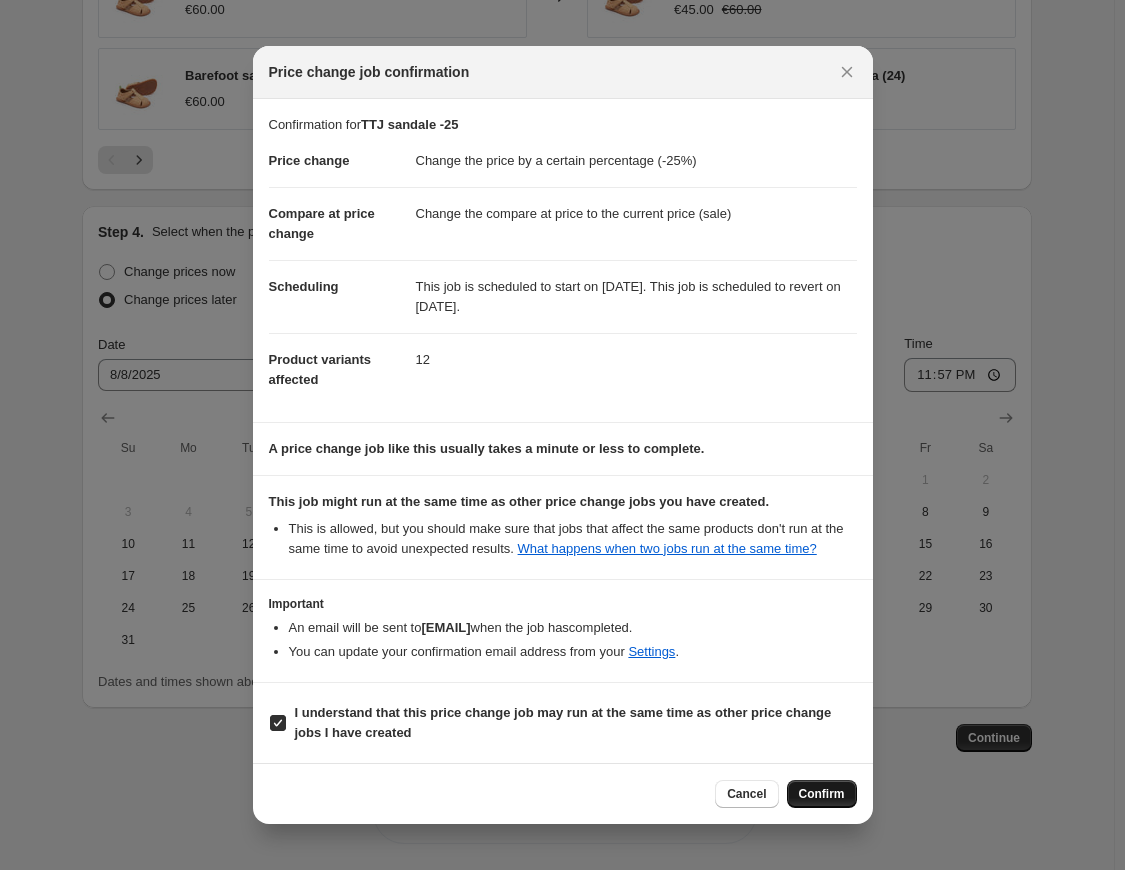 click on "Confirm" at bounding box center [822, 794] 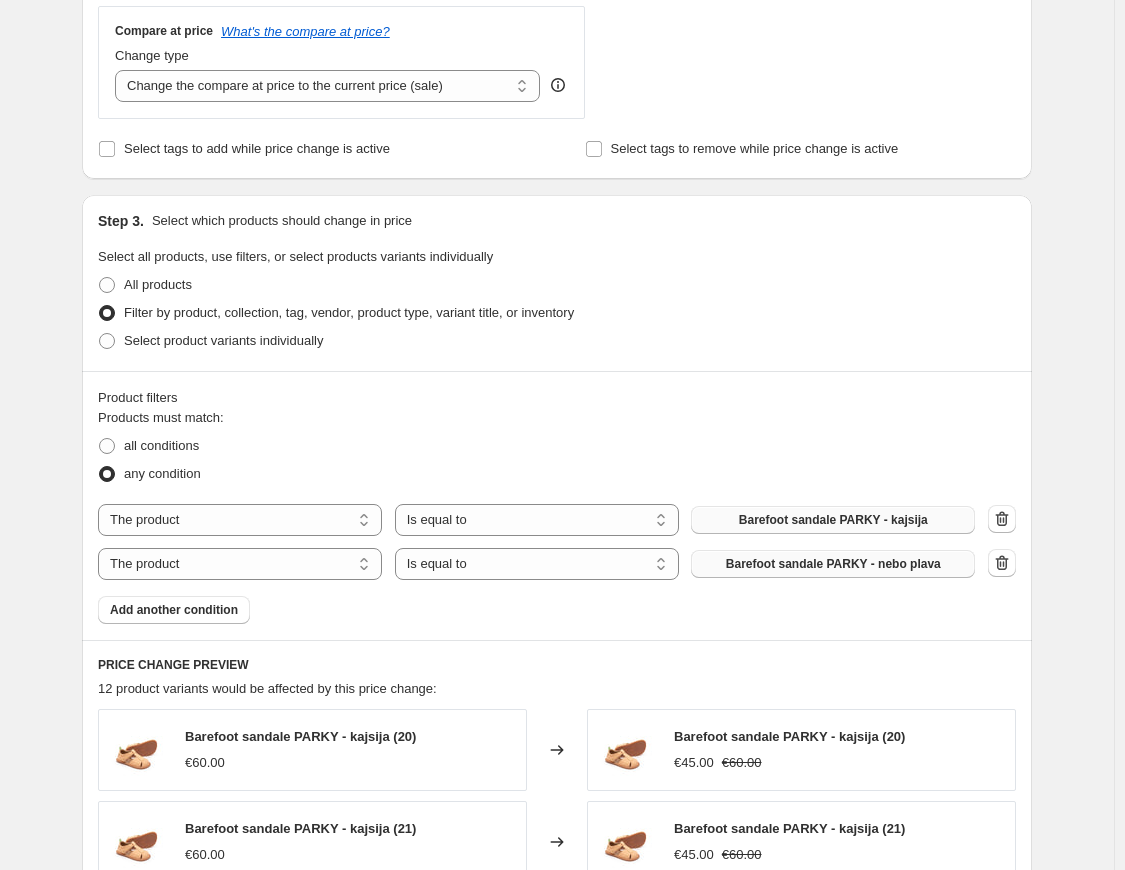 scroll, scrollTop: 668, scrollLeft: 0, axis: vertical 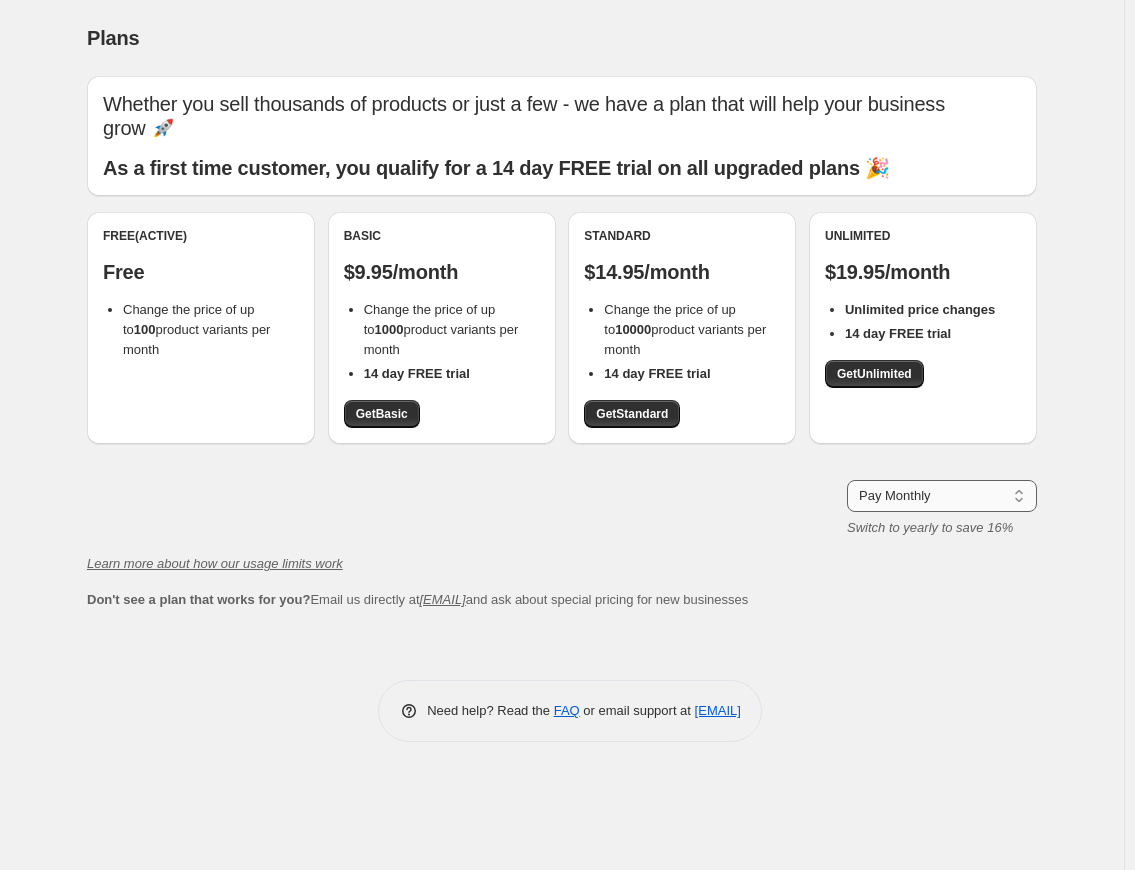 click on "Pay Monthly Pay Yearly (Save 16%)" at bounding box center [942, 496] 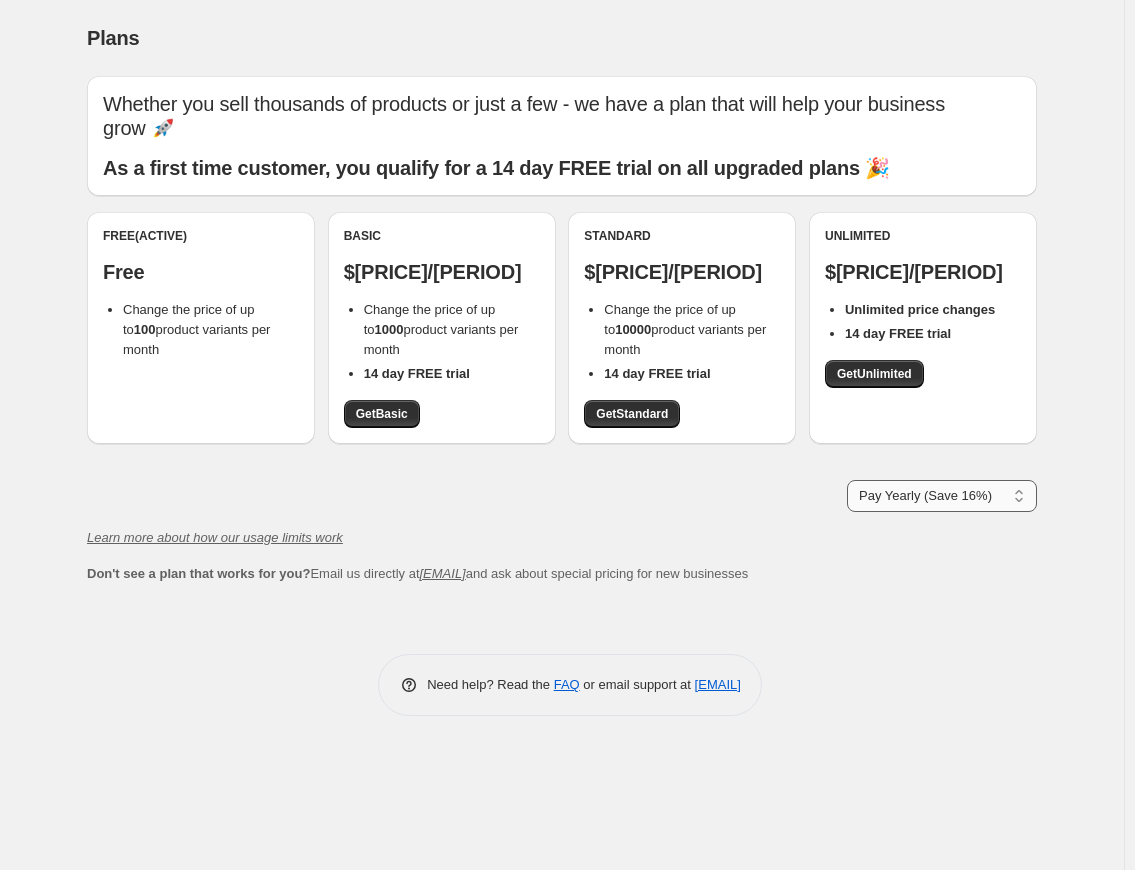 click on "Pay Monthly Pay Yearly (Save 16%)" at bounding box center [942, 496] 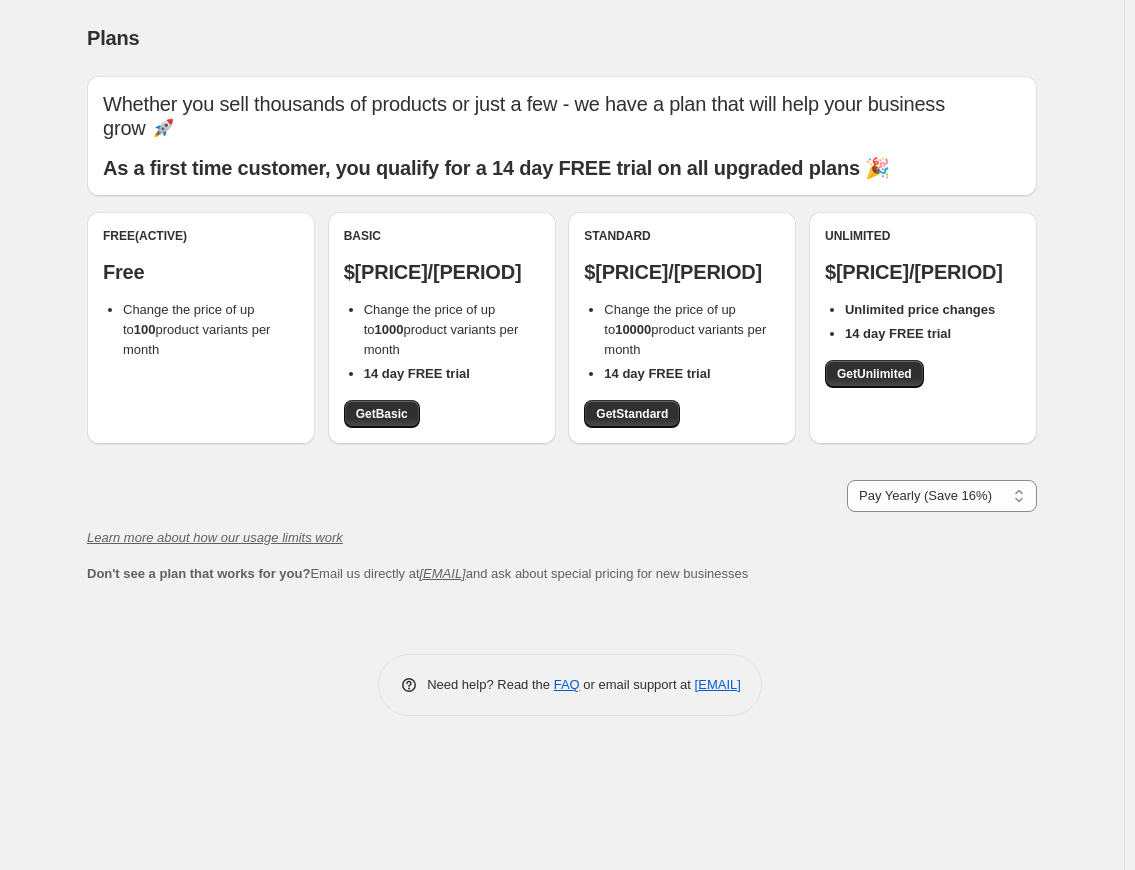 click on "Pay Monthly Pay Yearly (Save 16%) Pay Yearly (Save 16%)" at bounding box center [562, 496] 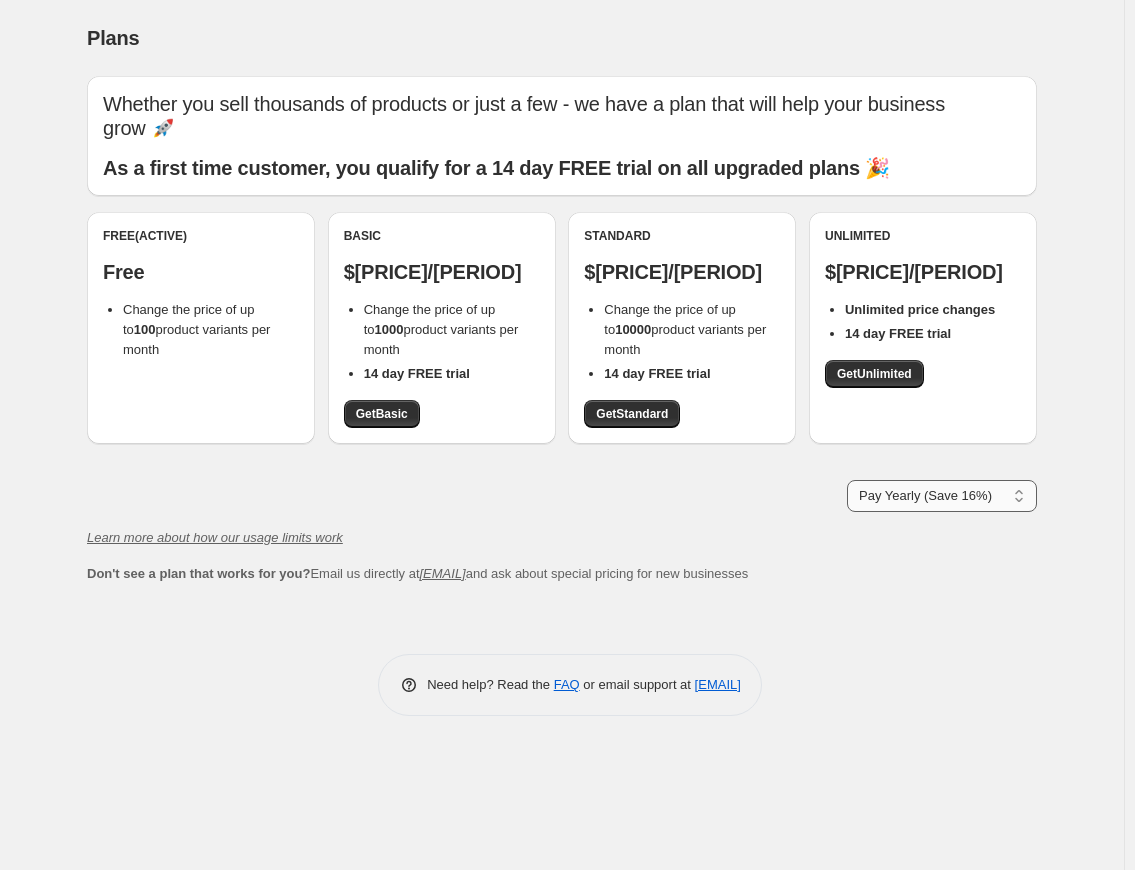 click on "Pay Monthly Pay Yearly (Save 16%)" at bounding box center (942, 496) 